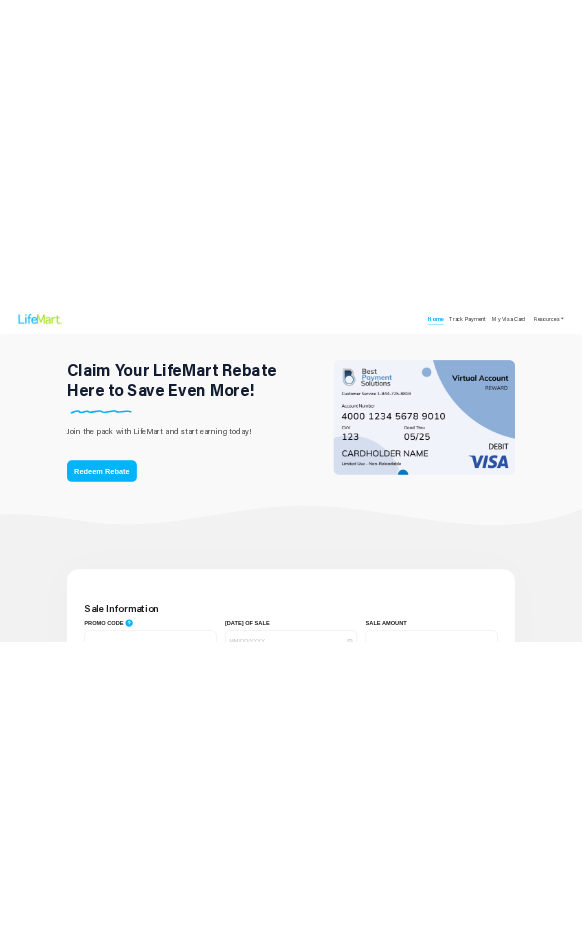 scroll, scrollTop: 524, scrollLeft: 0, axis: vertical 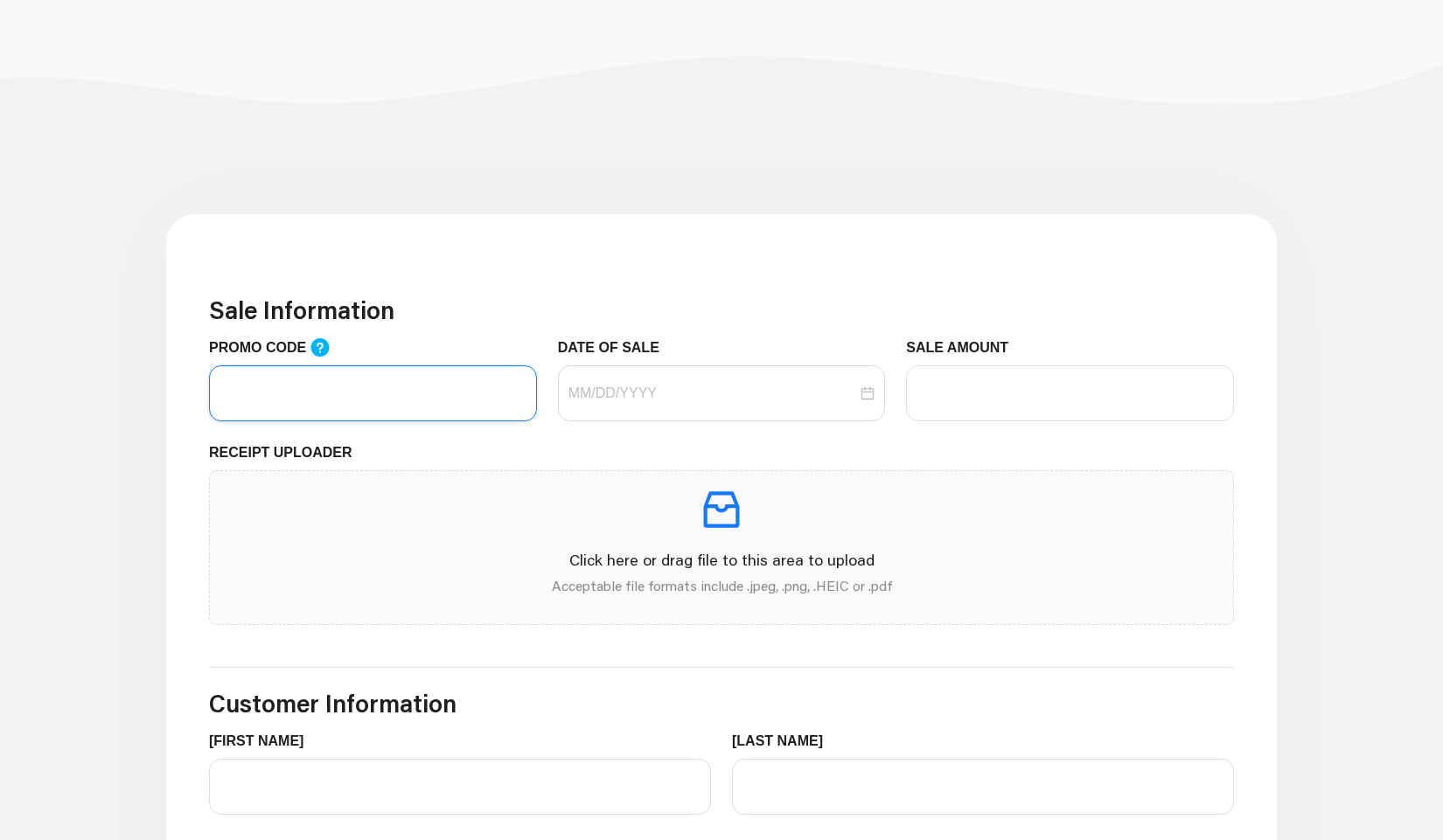 click on "PROMO CODE" at bounding box center [373, 393] 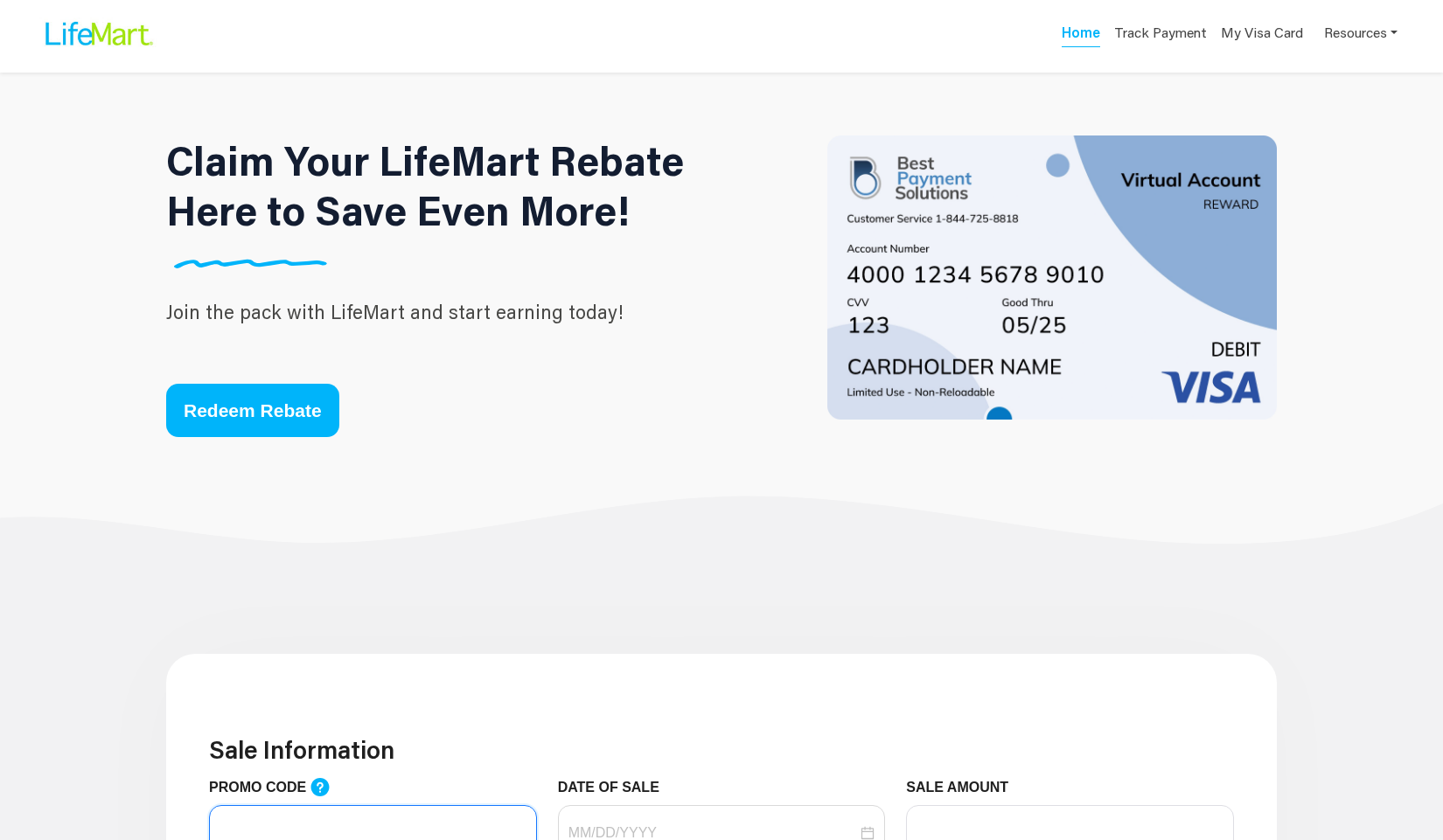 scroll, scrollTop: 9, scrollLeft: 0, axis: vertical 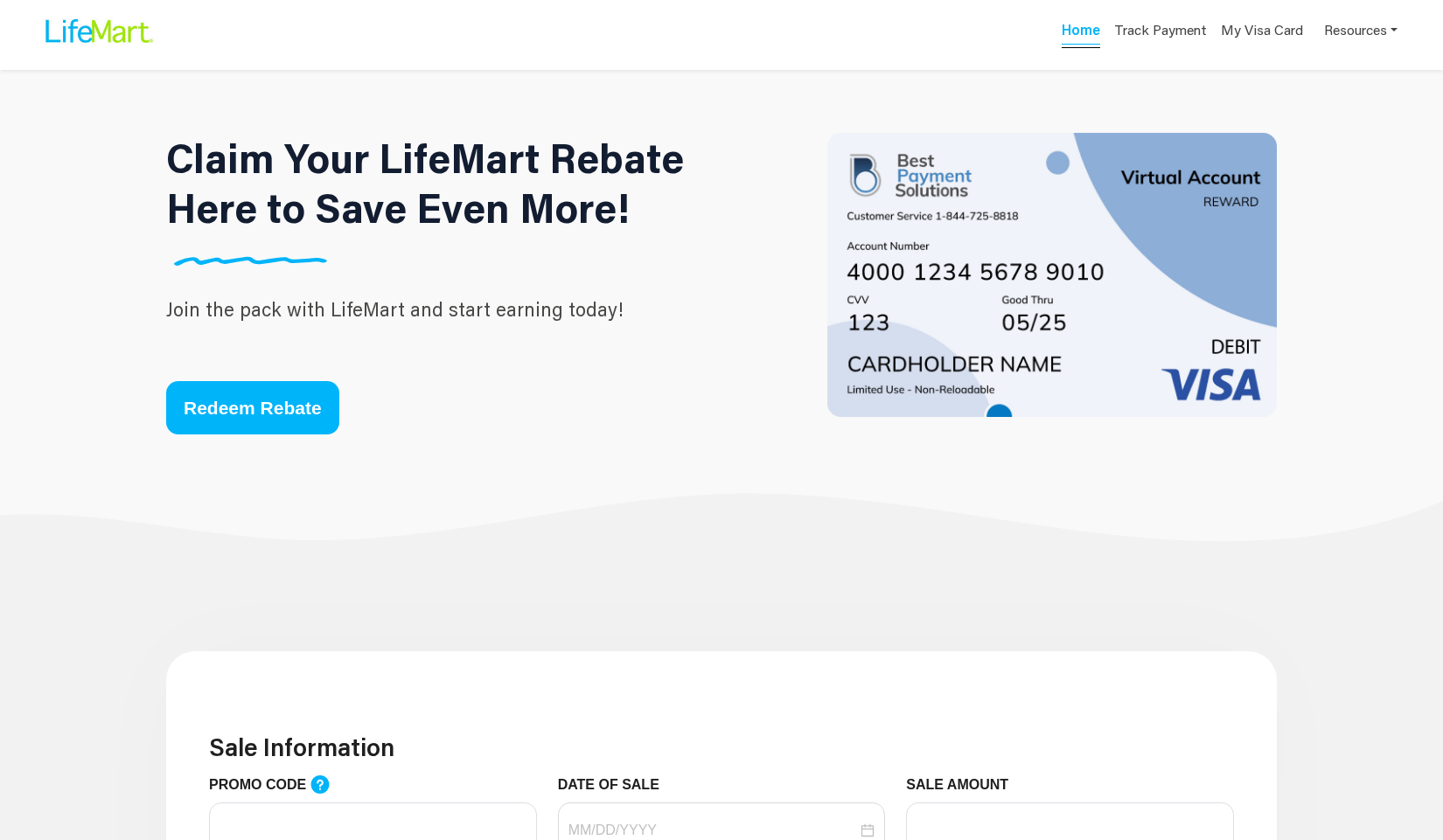 drag, startPoint x: 590, startPoint y: 128, endPoint x: 1063, endPoint y: 33, distance: 482.4459 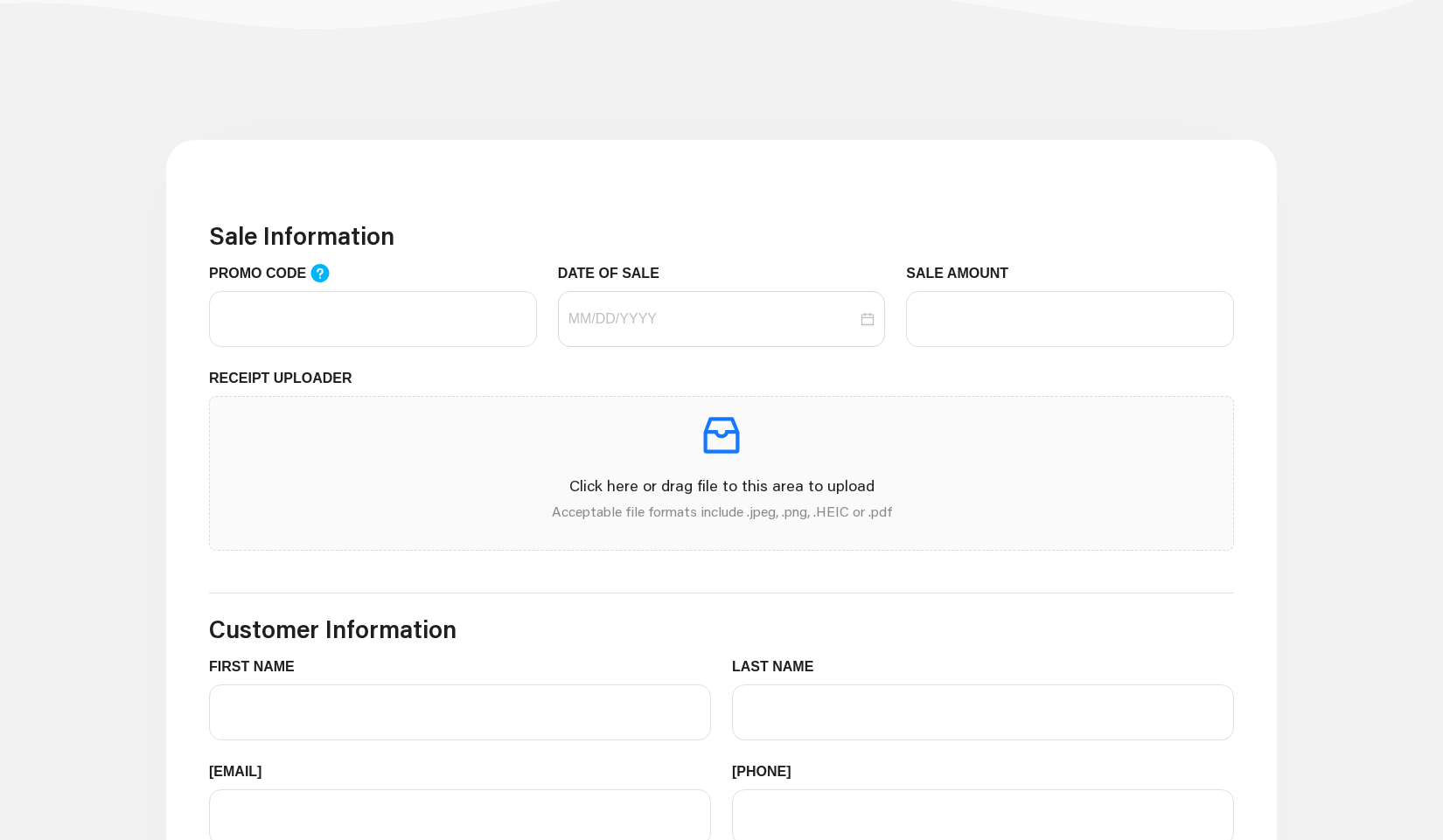 scroll, scrollTop: 521, scrollLeft: 0, axis: vertical 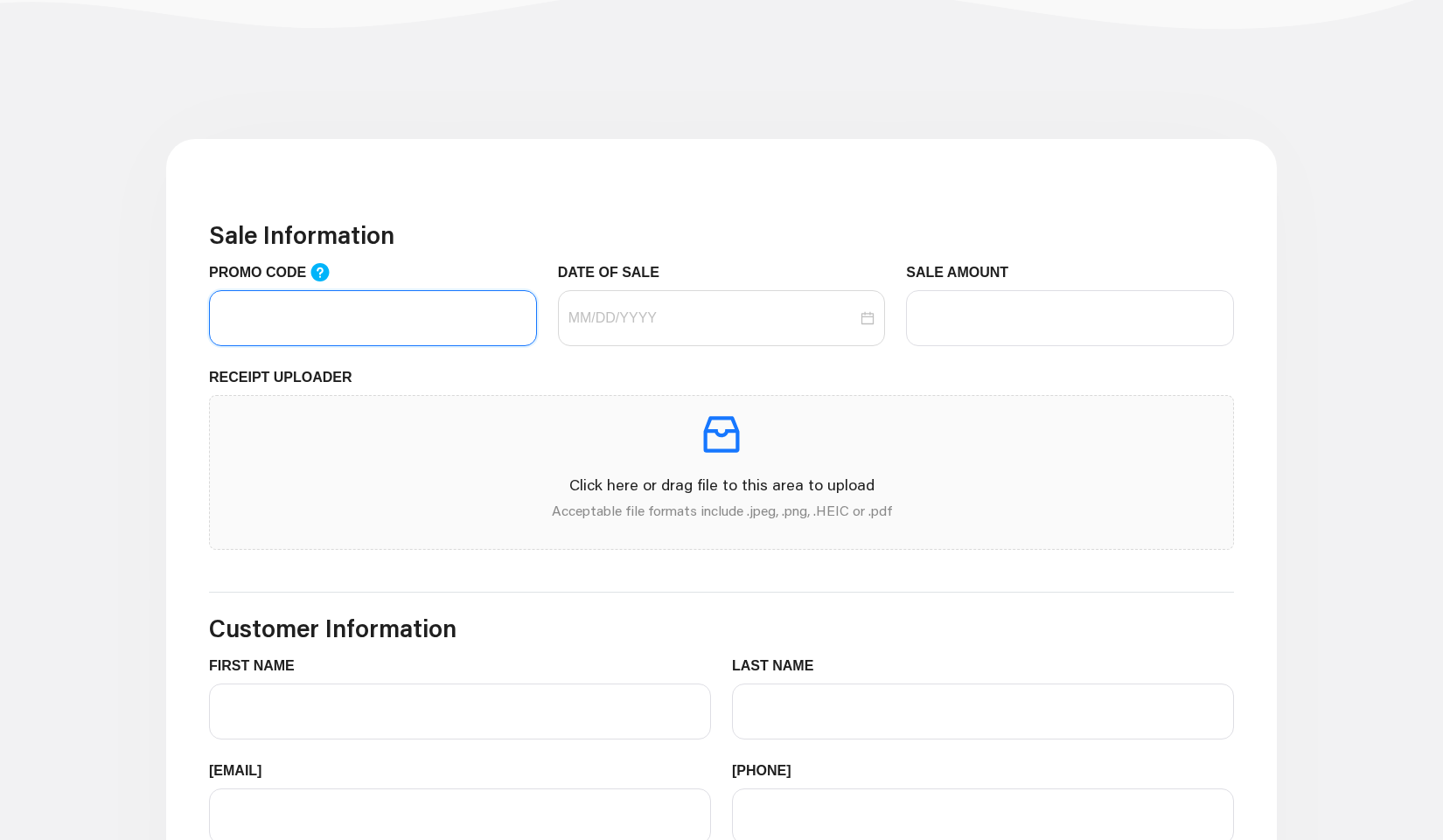 click on "PROMO CODE" at bounding box center [373, 318] 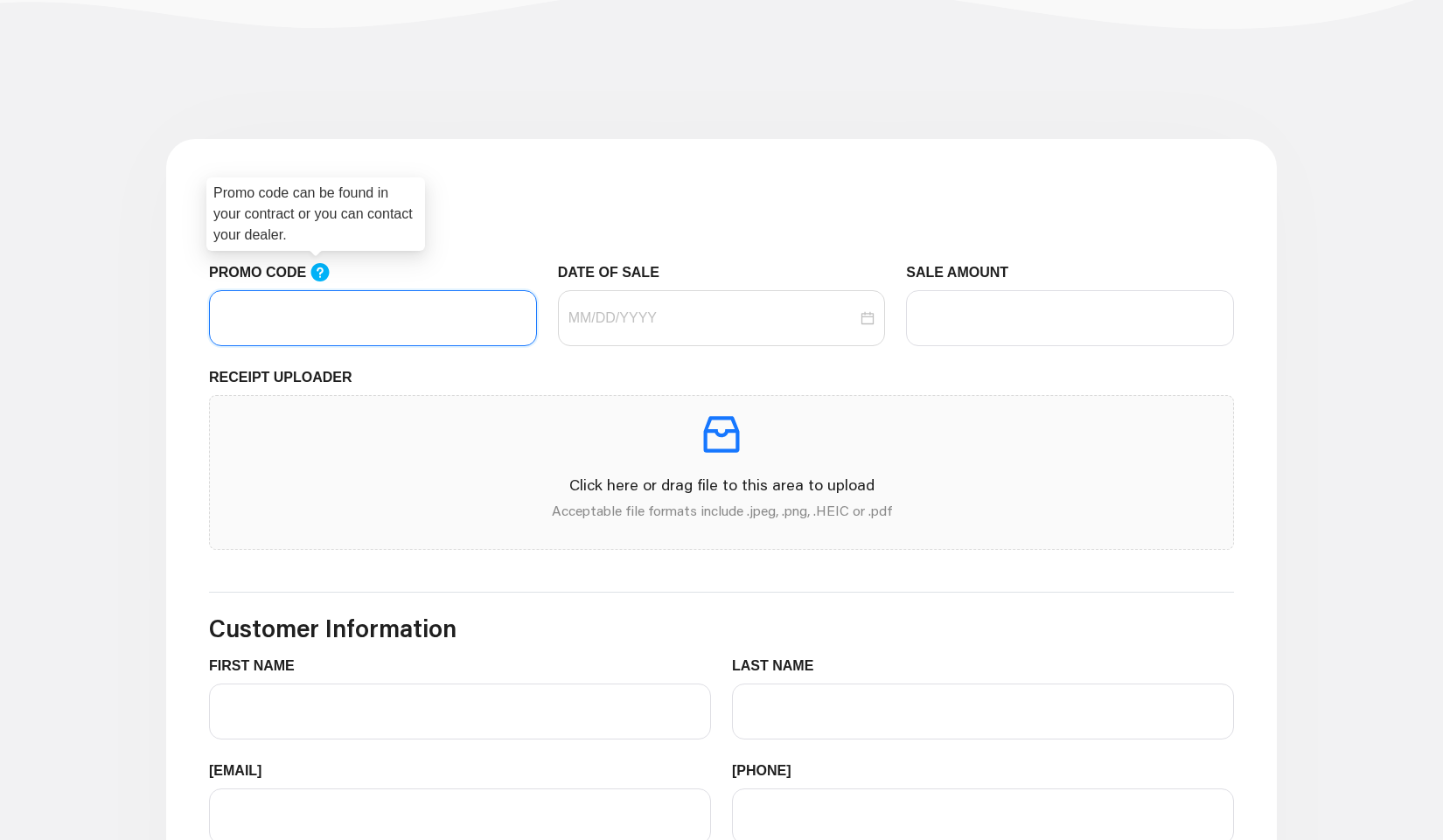 click on "PROMO CODE" at bounding box center [373, 318] 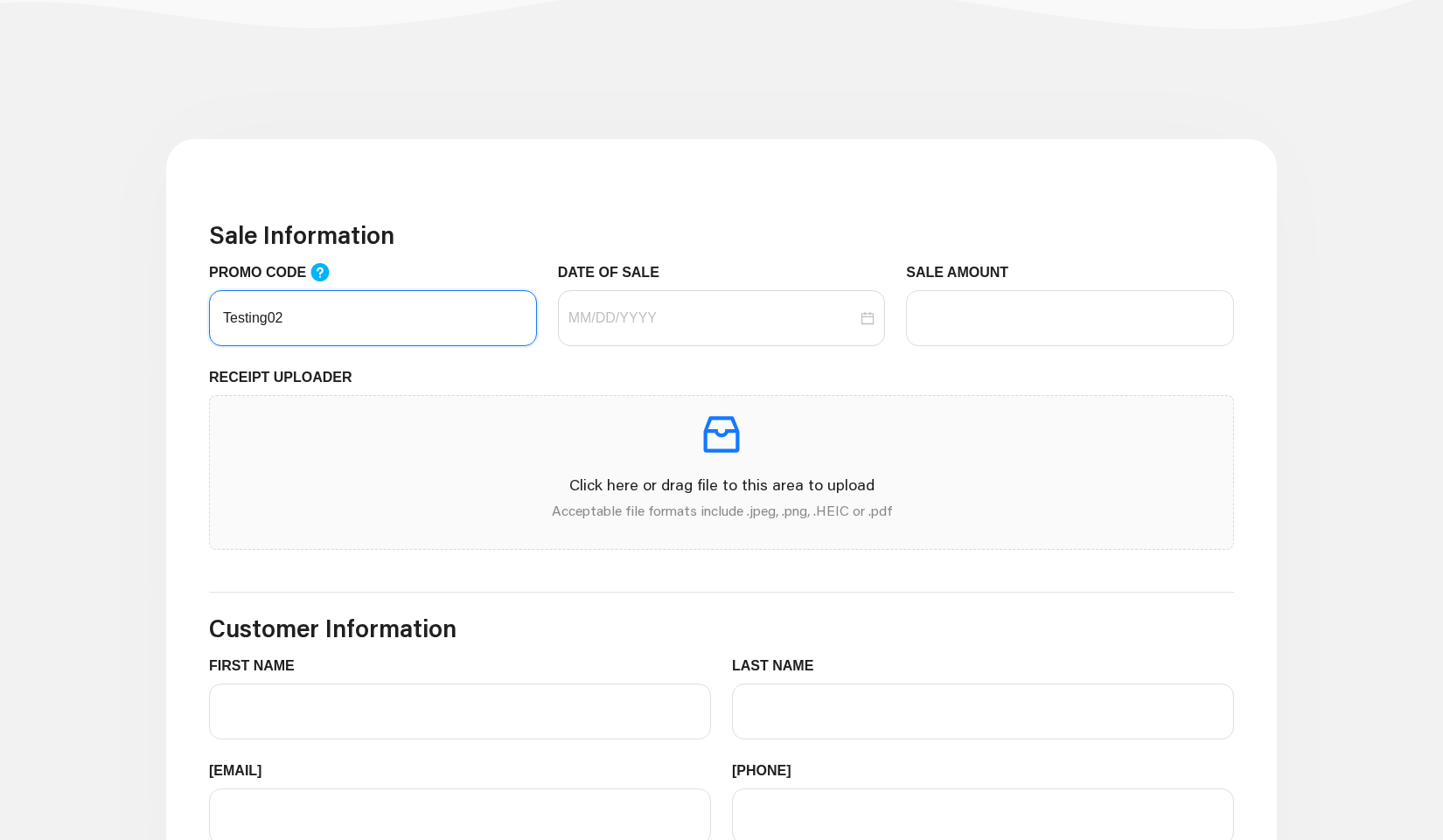type on "Testing02" 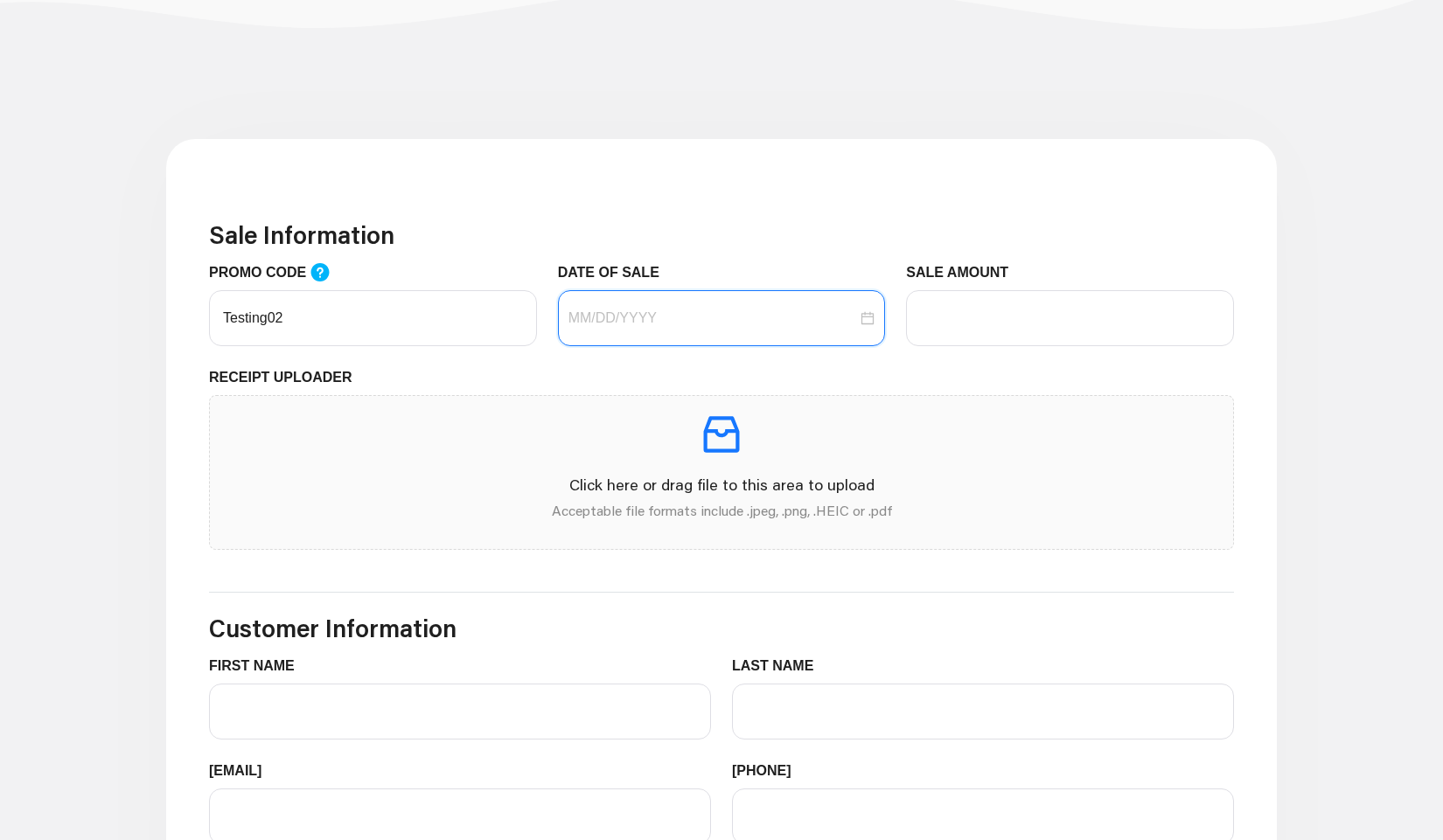 click on "DATE OF SALE" at bounding box center (713, 318) 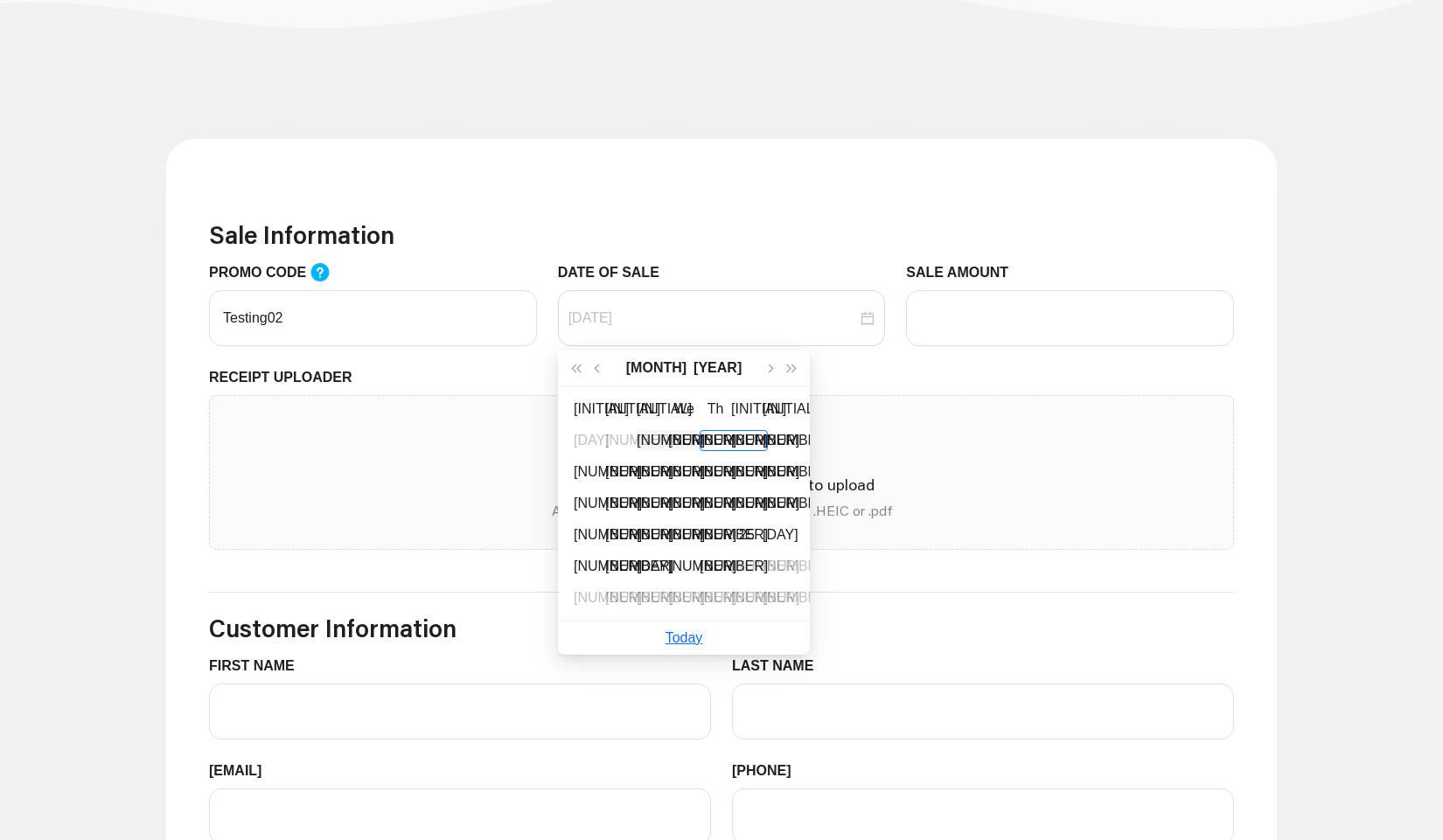 click on "1" at bounding box center (671, 441) 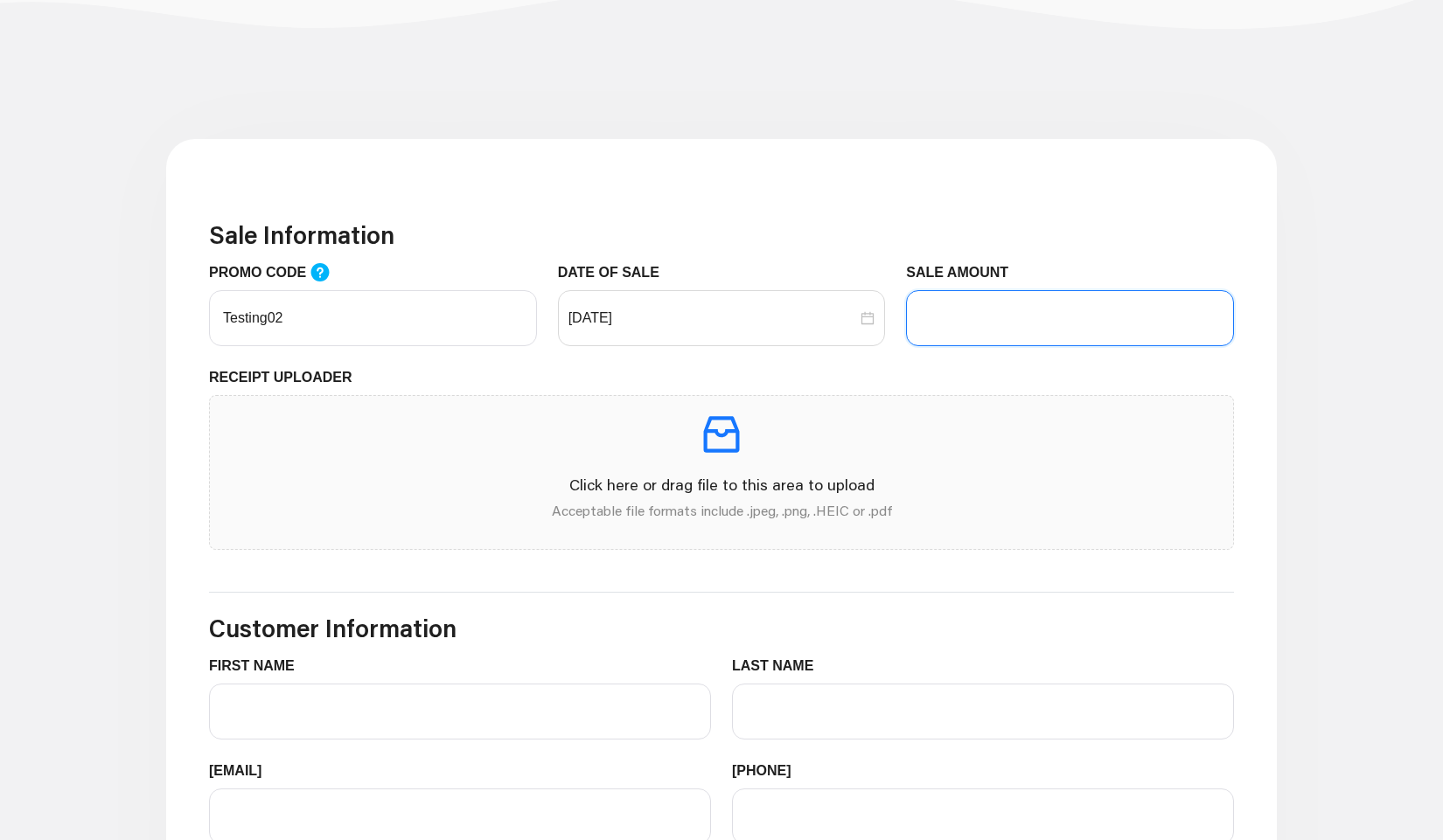 click on "SALE AMOUNT" at bounding box center (1070, 318) 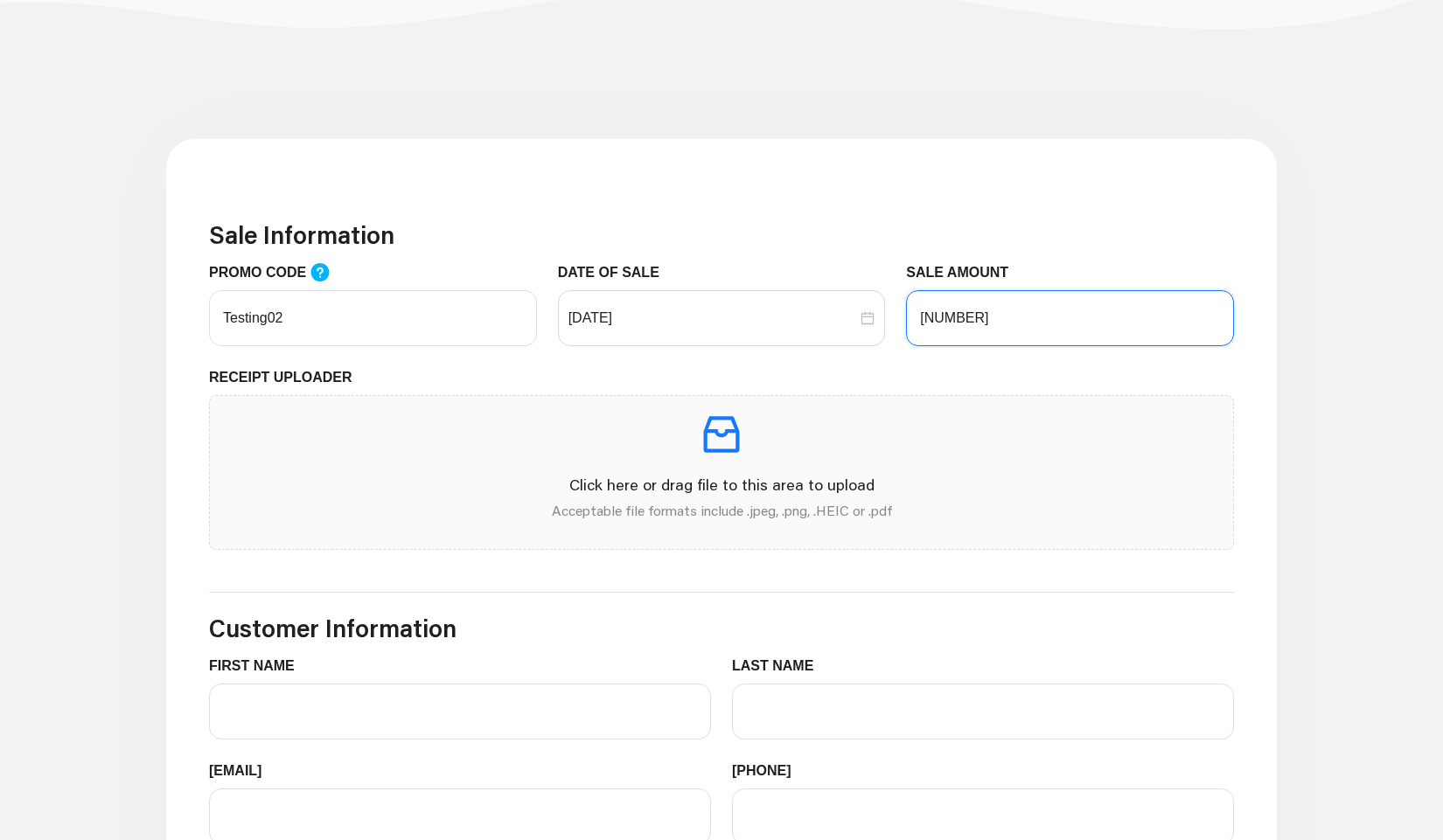 type on "500" 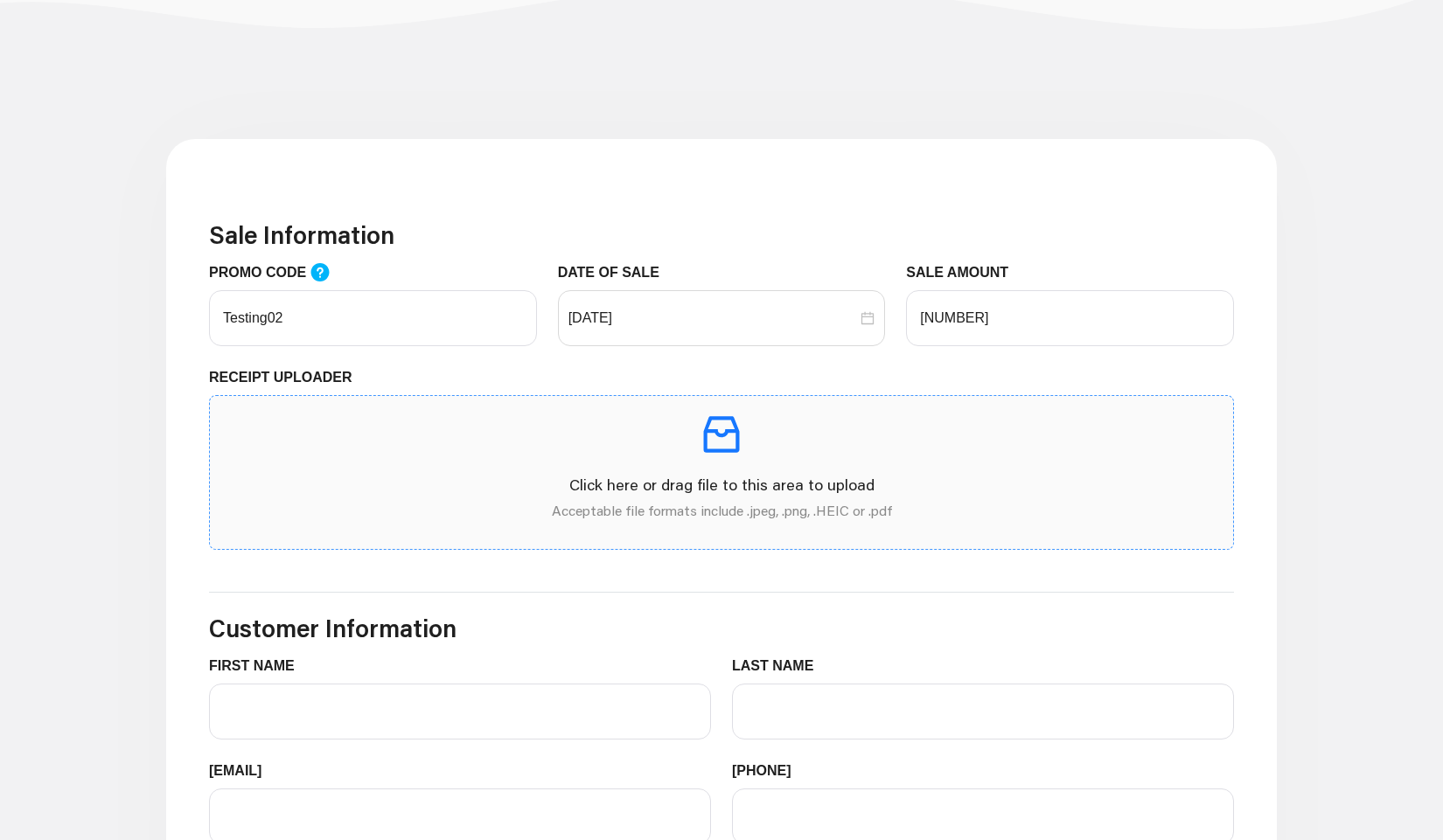 click at bounding box center (722, 434) 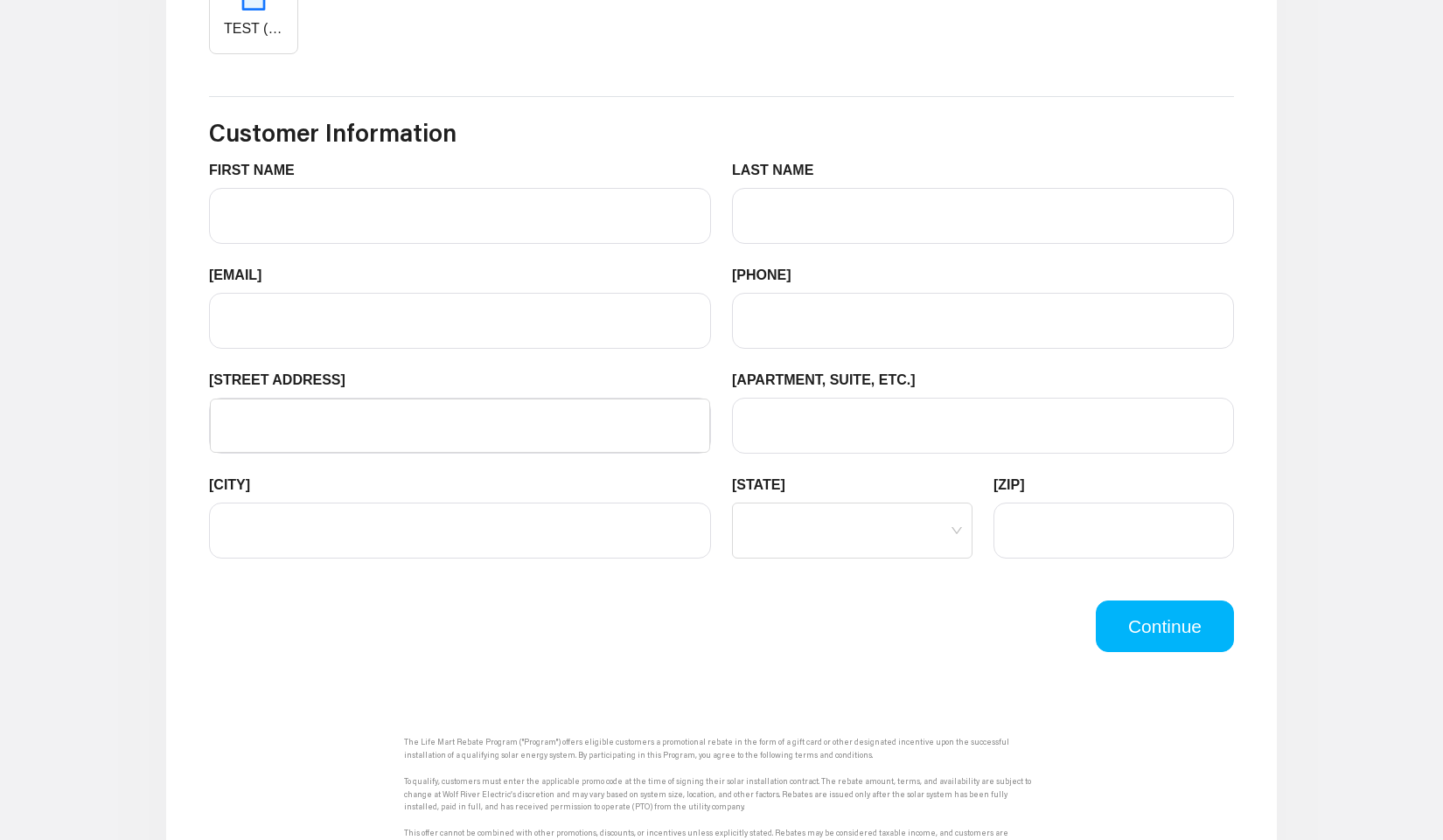 scroll, scrollTop: 1111, scrollLeft: 0, axis: vertical 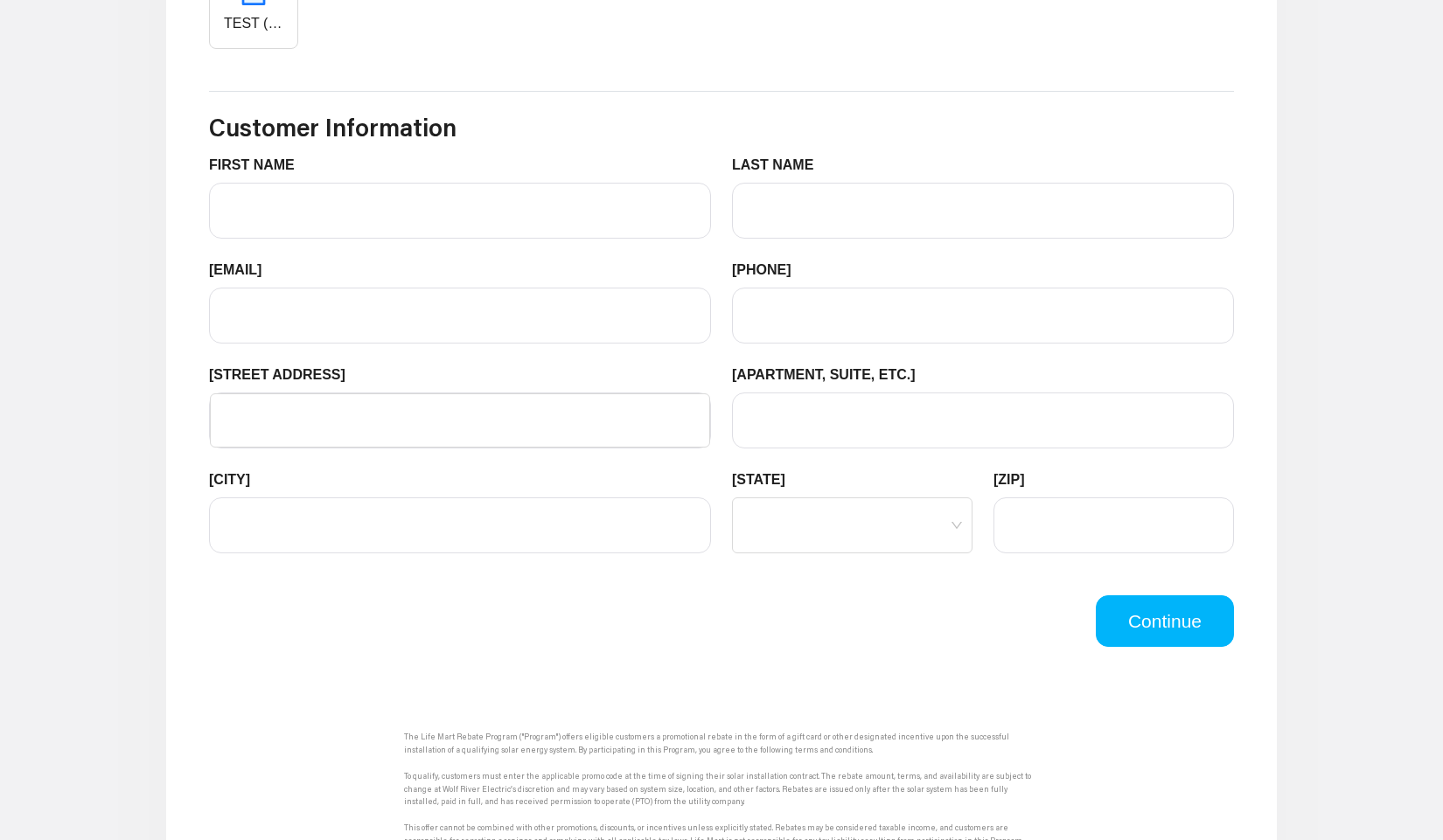 click on "FIRST NAME" at bounding box center [460, 169] 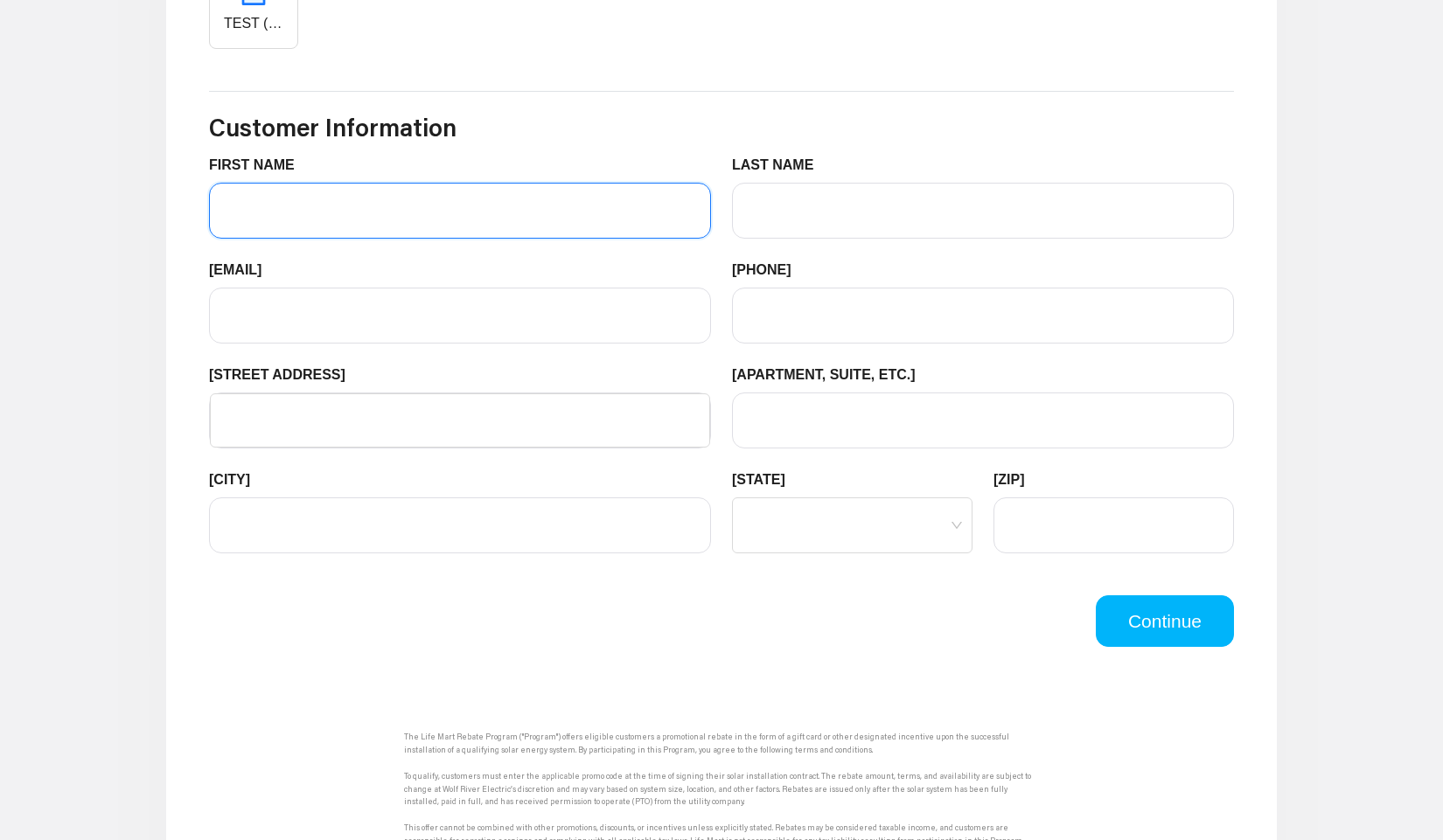 click on "FIRST NAME" at bounding box center [460, 211] 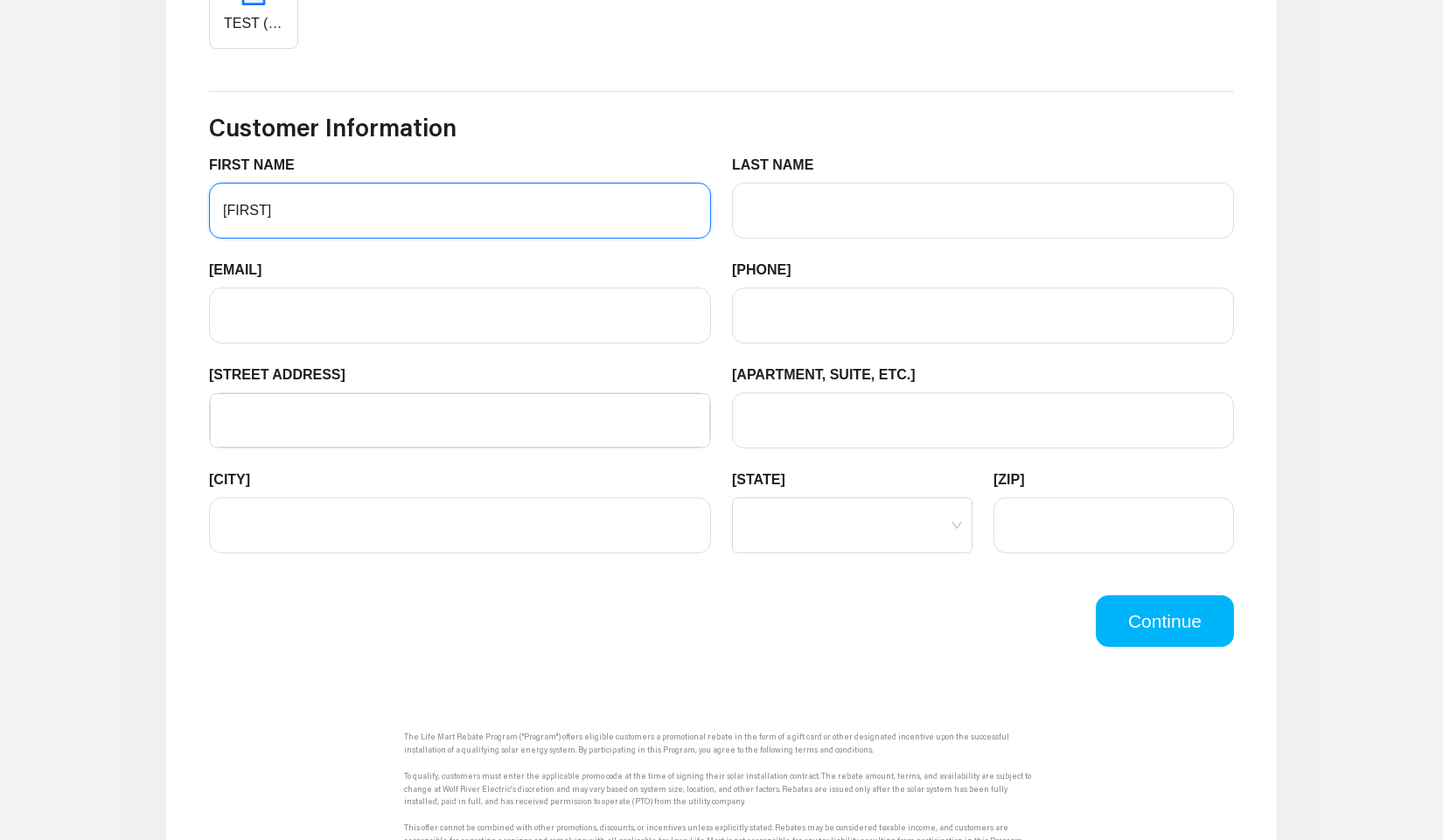 type on "[FIRST NAME]" 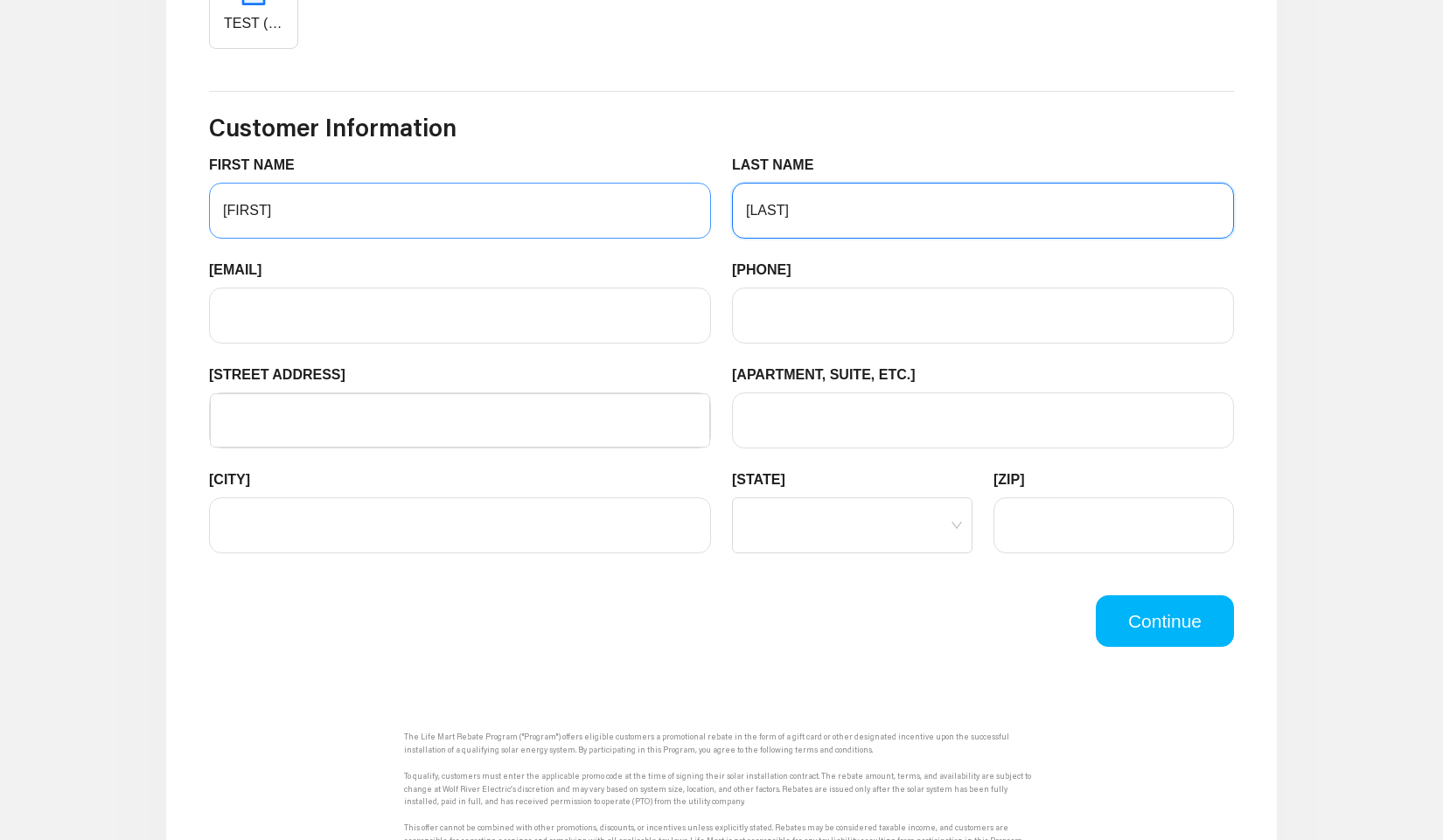 type on "[FIRST NAME]01" 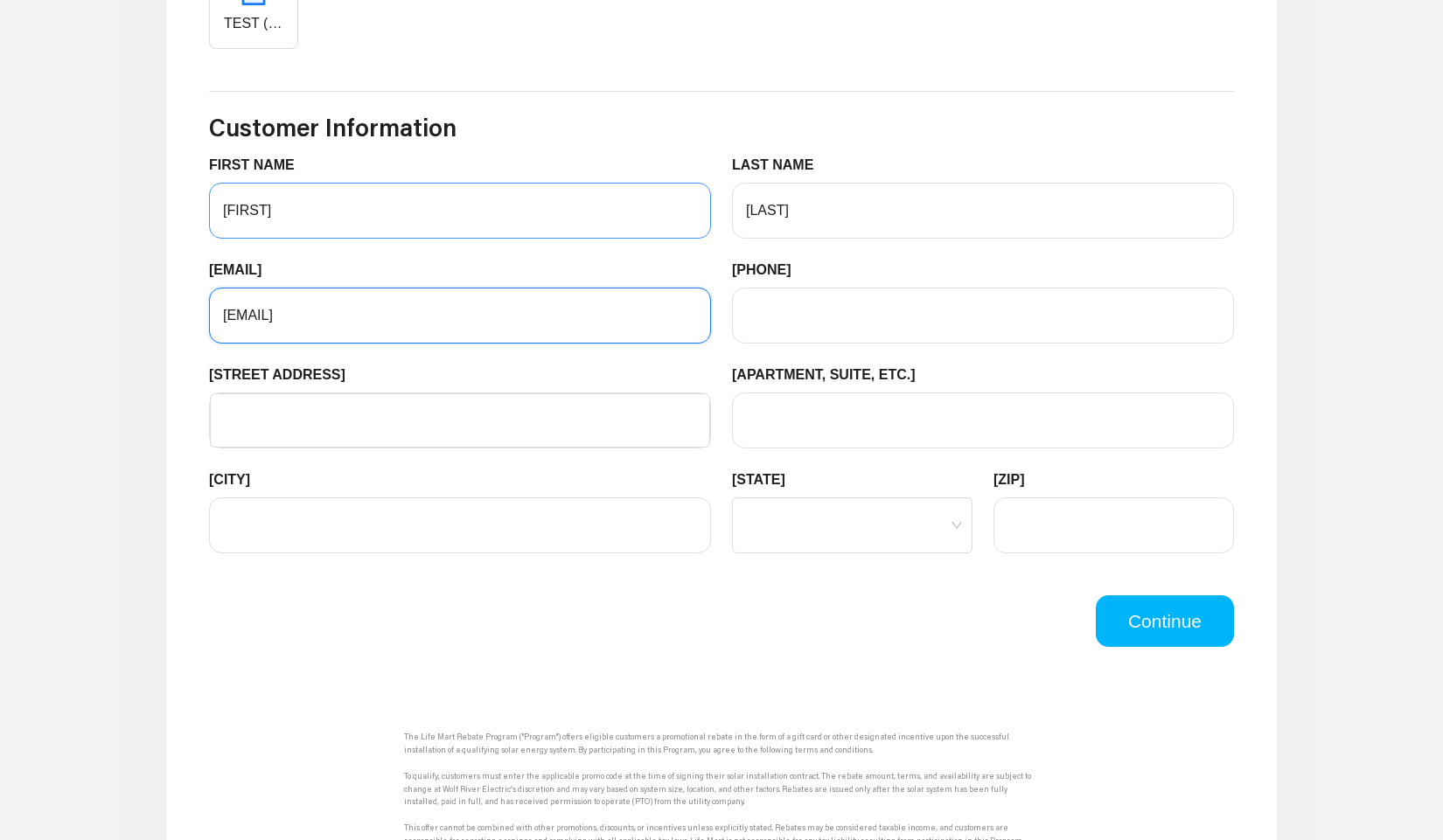 type on "annag@bestpayment.solutions" 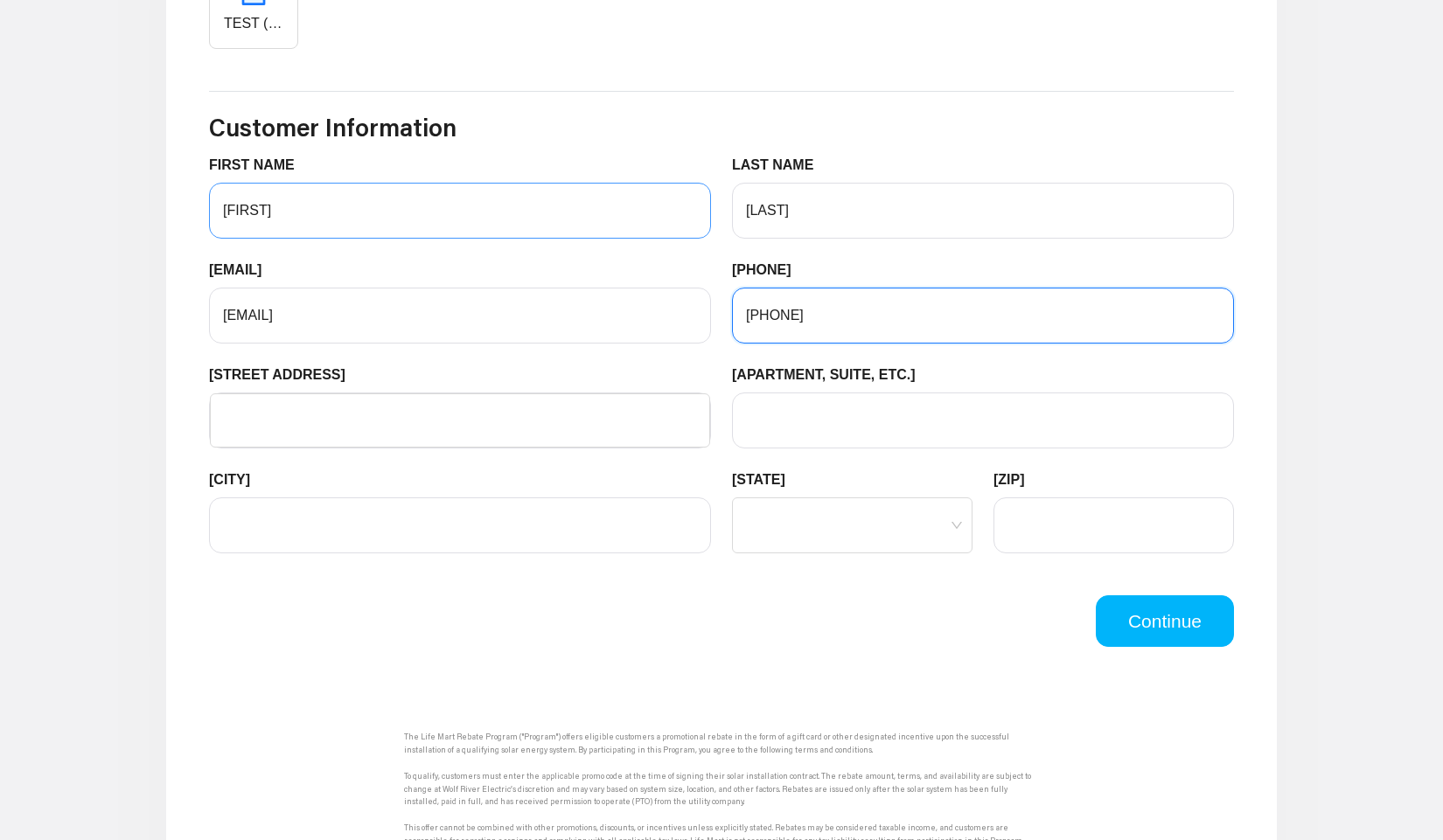 type on "[PHONE]" 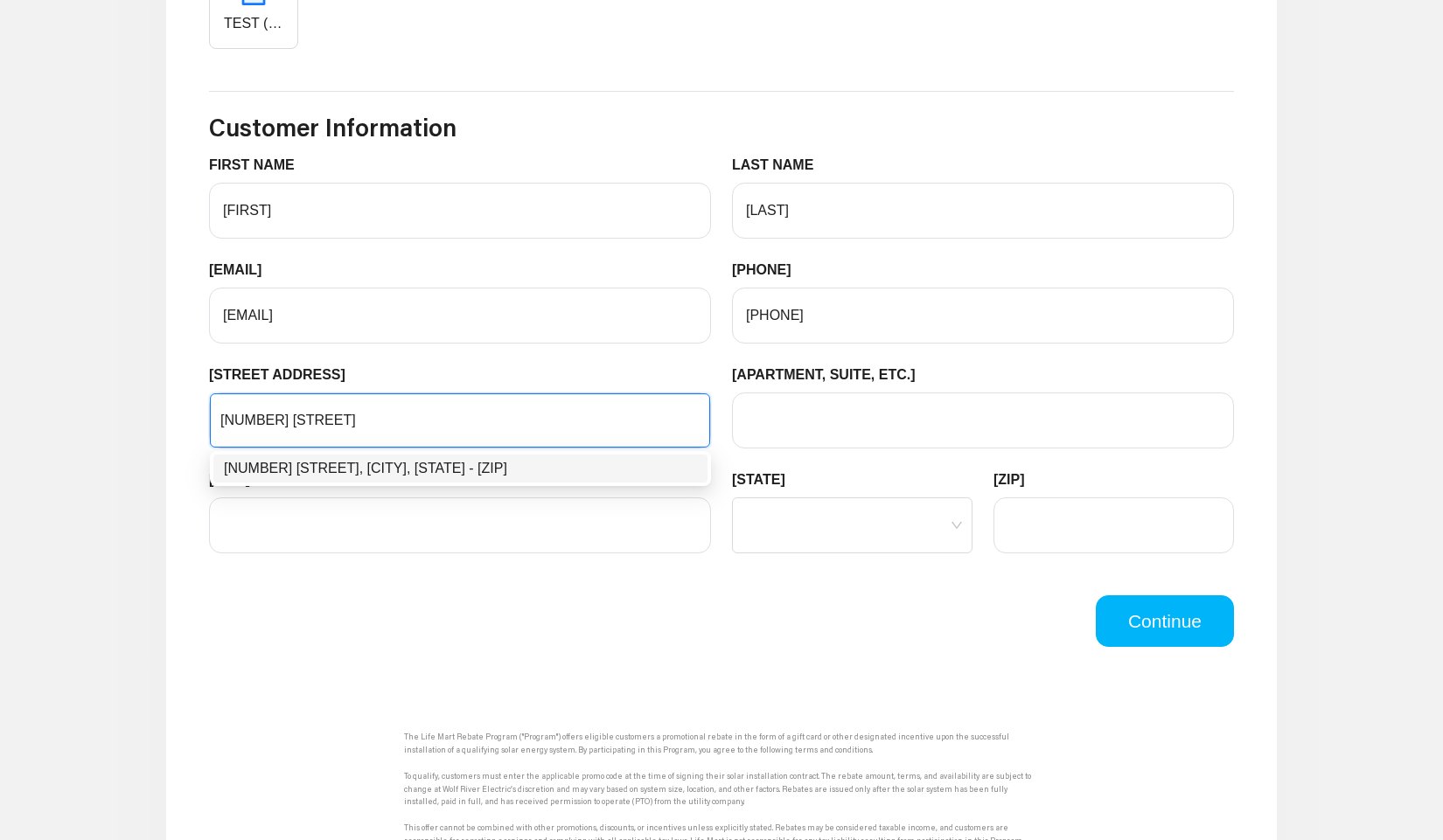 click on "[NUMBER] [STREET], [CITY], [STATE] - [ZIP]" at bounding box center [460, 469] 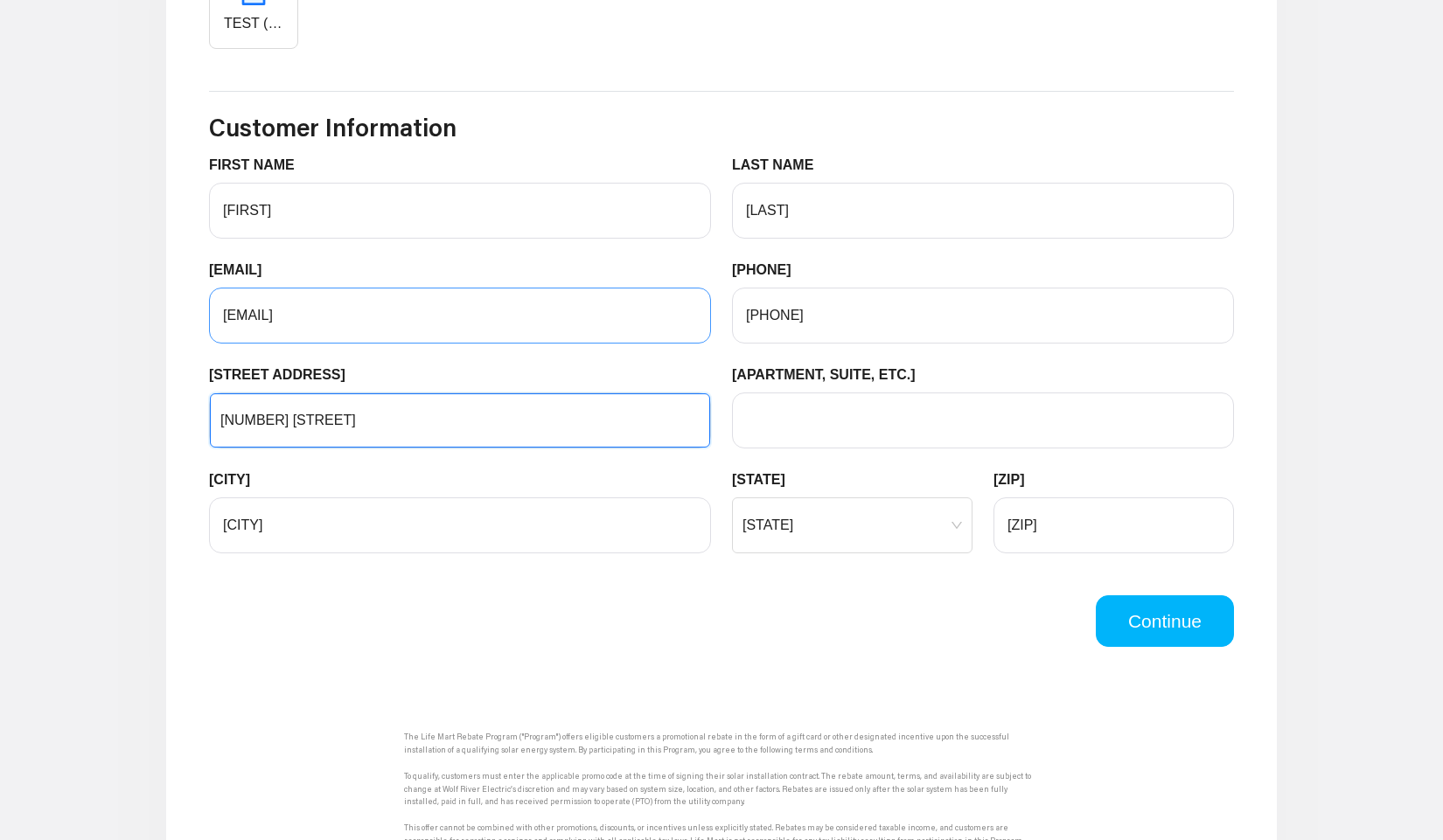 type on "[NUMBER] [STREET]" 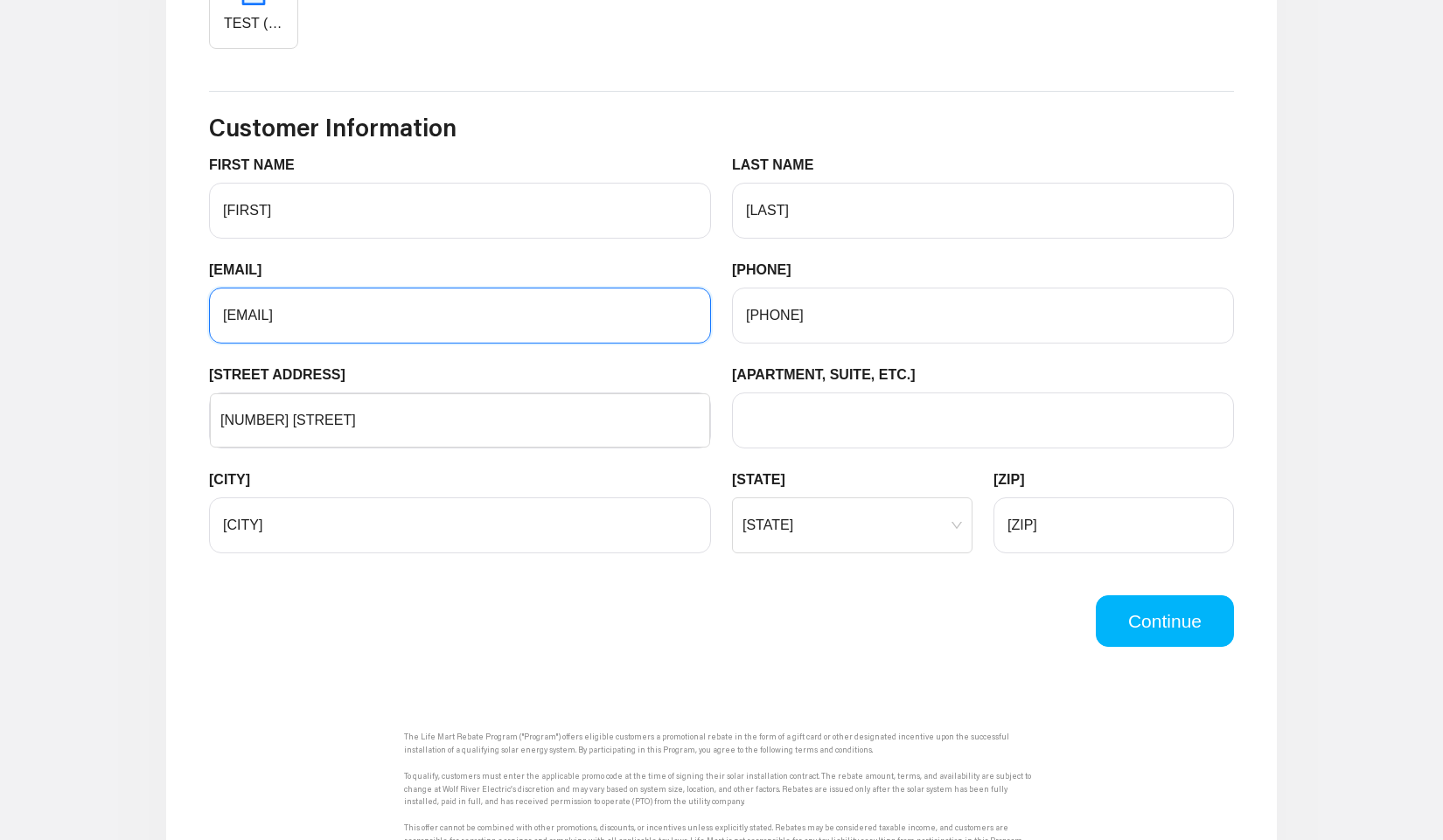 click on "annag@bestpayment.solutions" at bounding box center (460, 316) 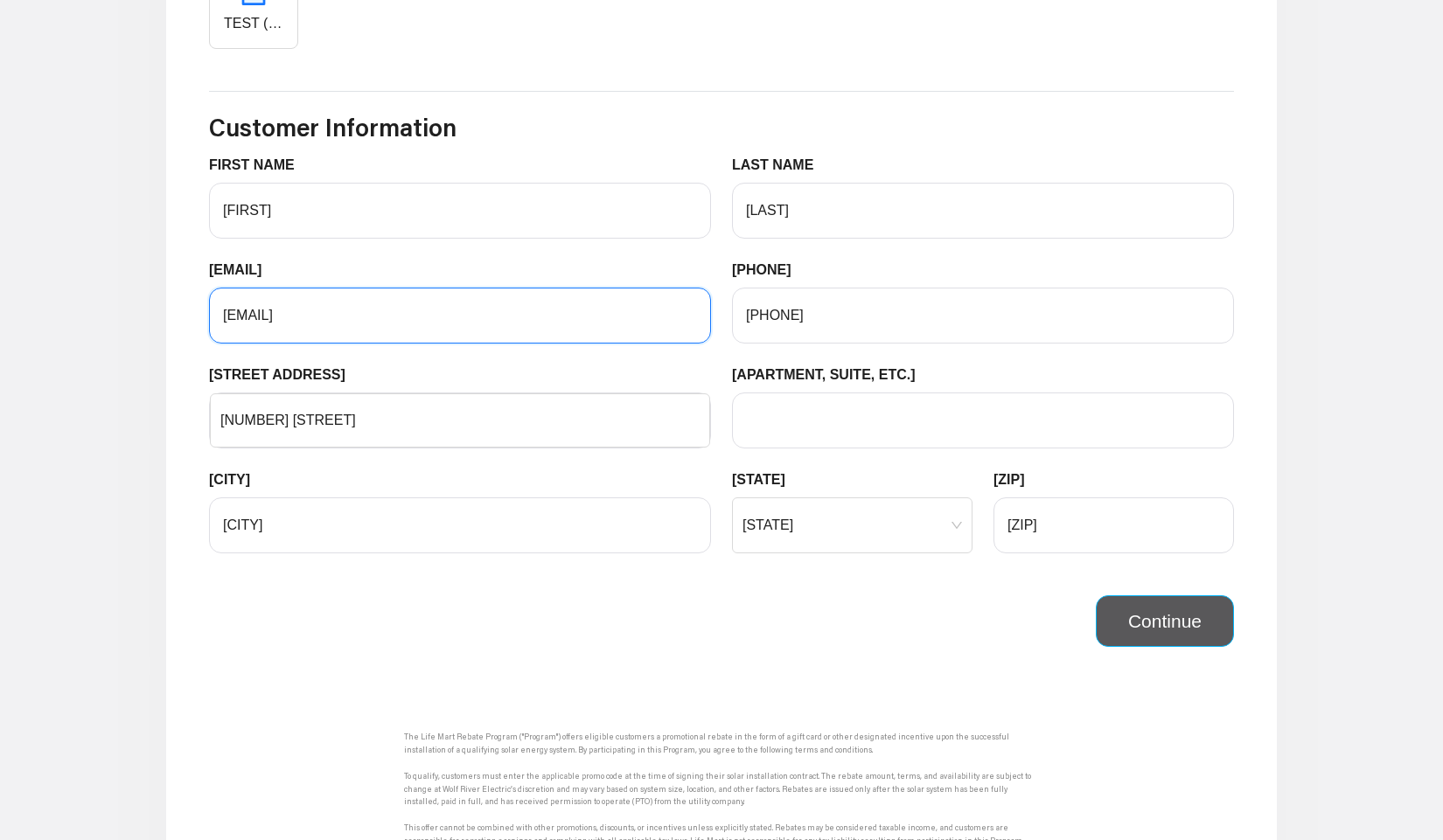 type on "[EMAIL]" 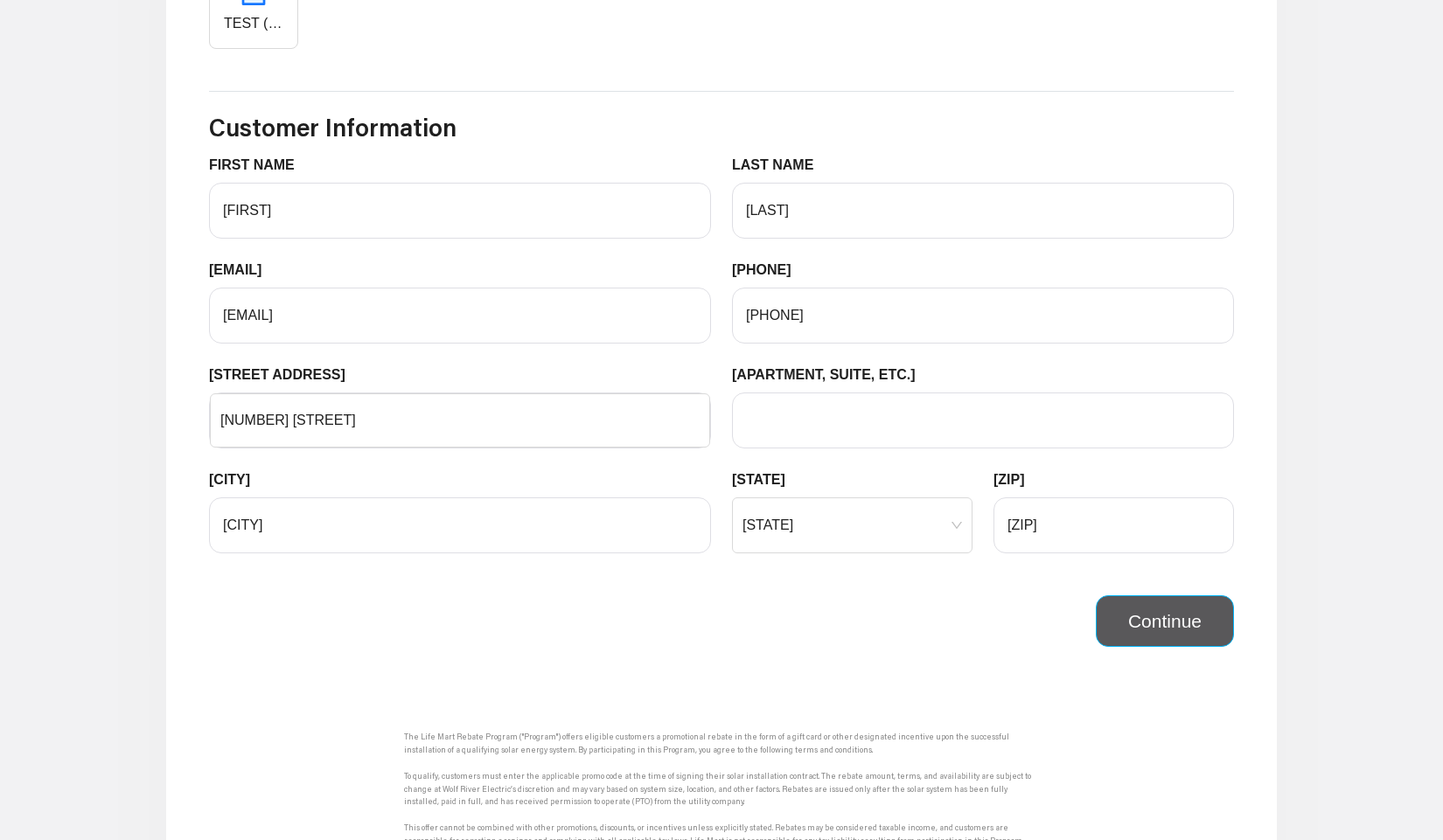 click on "Continue" at bounding box center [1165, 621] 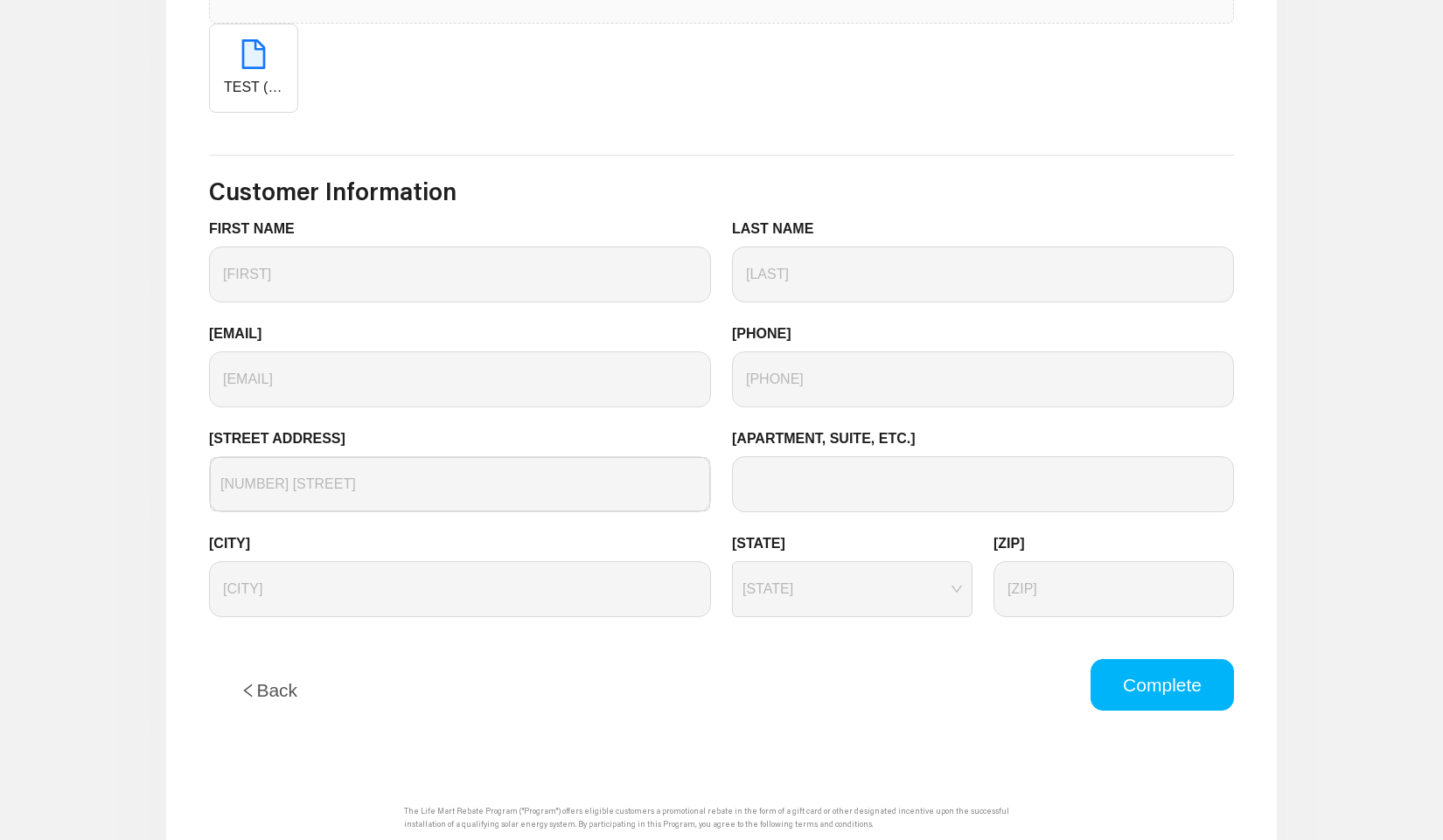 scroll, scrollTop: 1048, scrollLeft: 0, axis: vertical 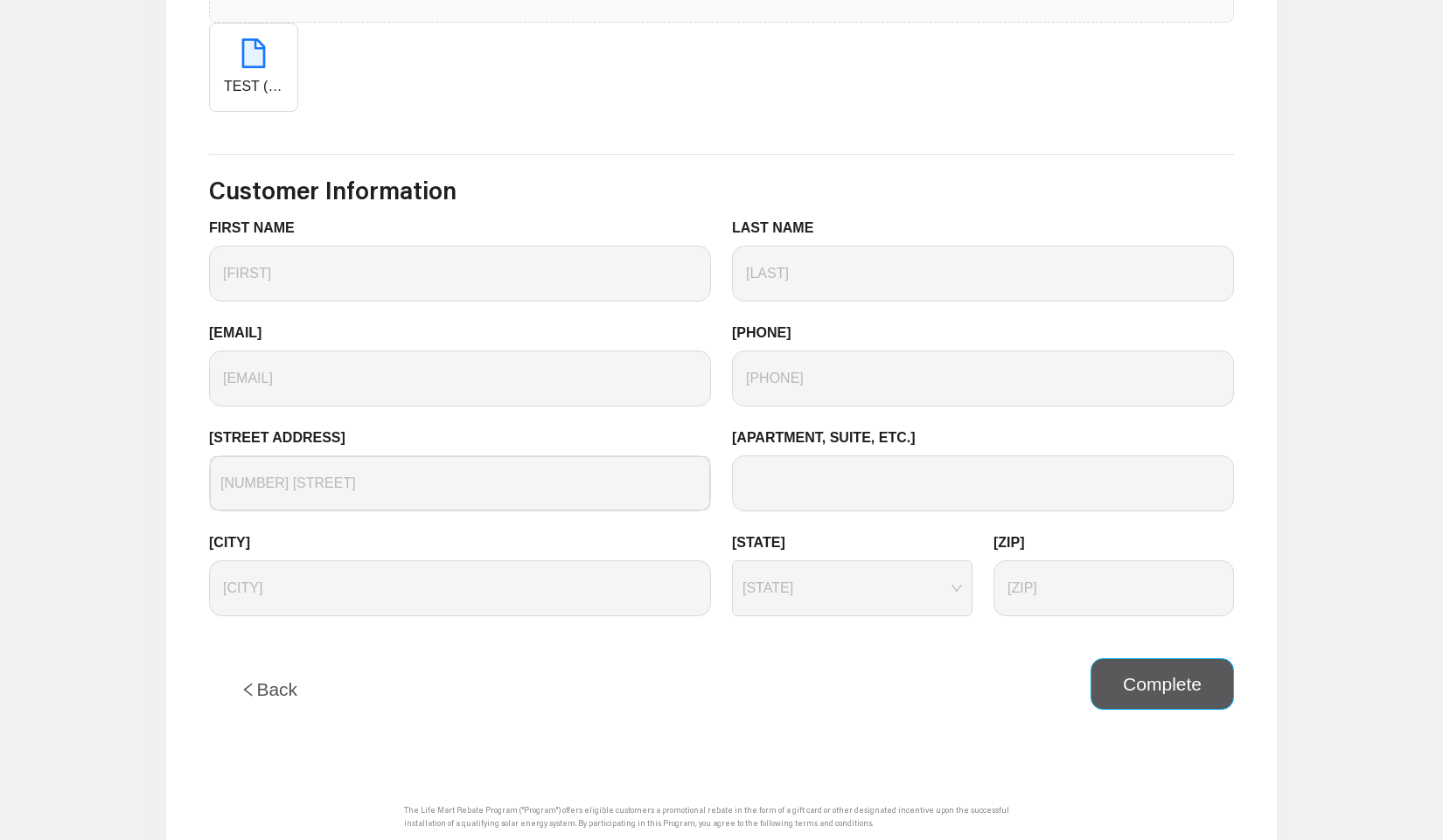 click on "Complete" at bounding box center [1162, 684] 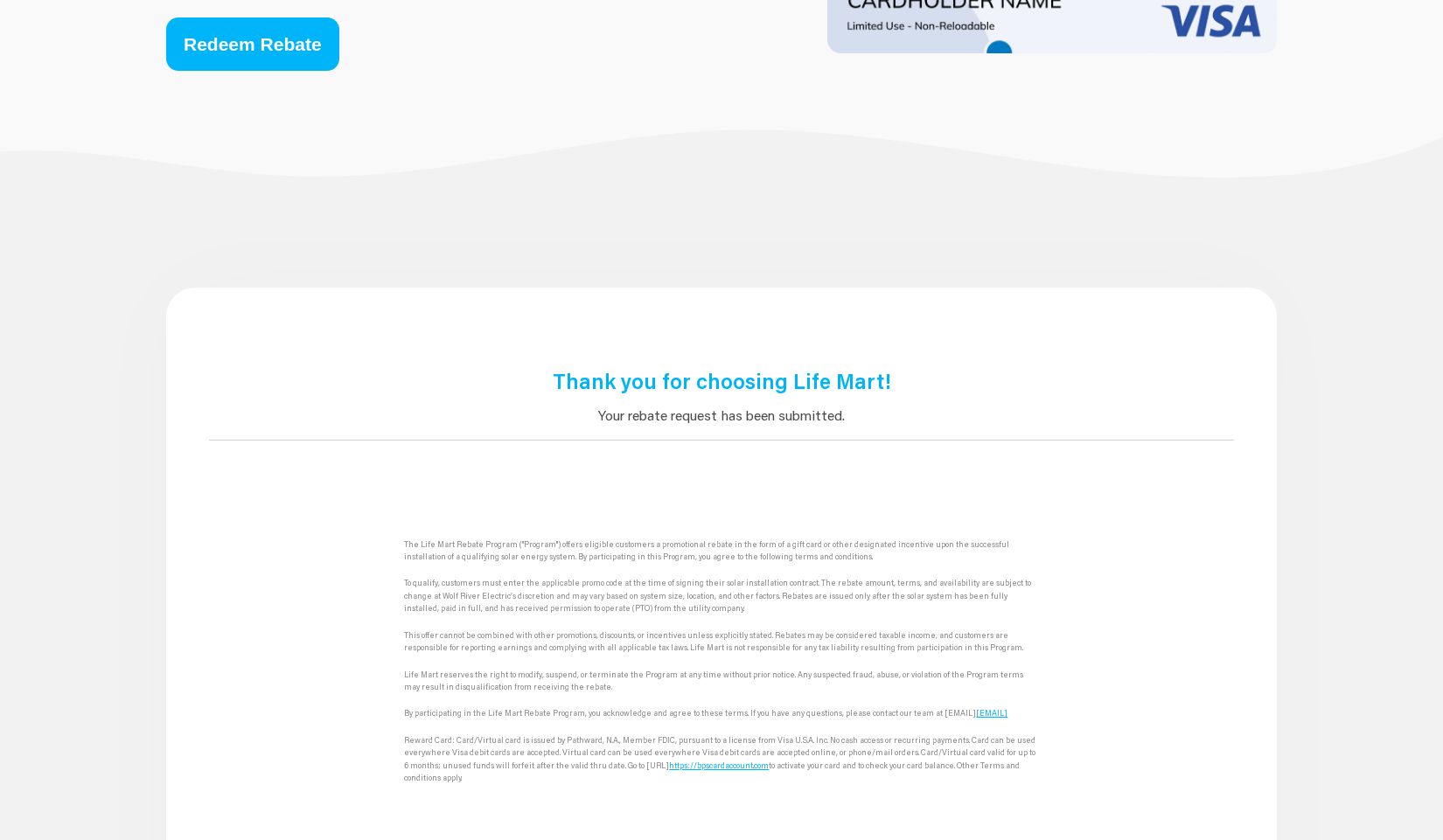 scroll, scrollTop: 0, scrollLeft: 0, axis: both 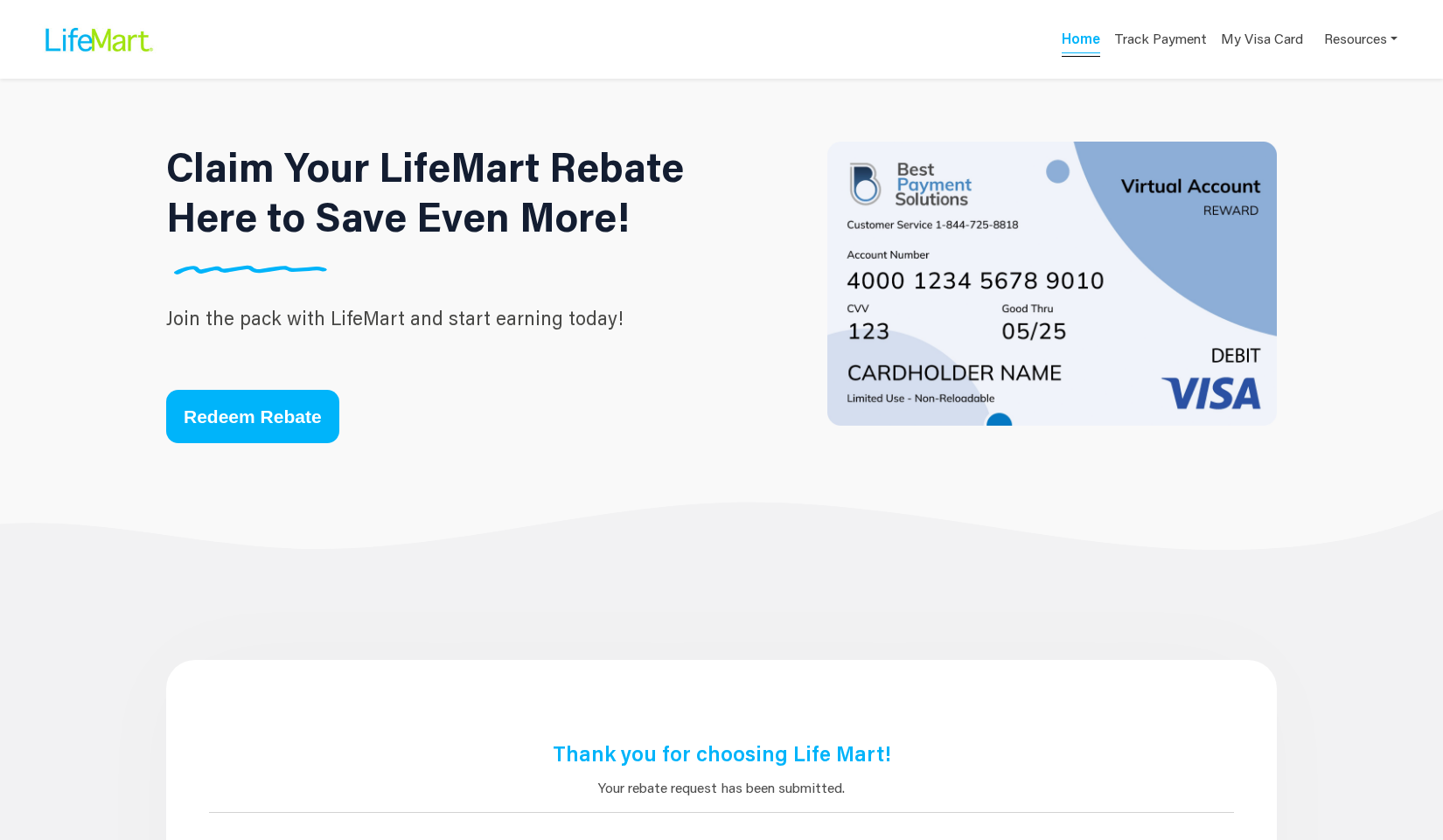 click on "Home" at bounding box center (1081, 41) 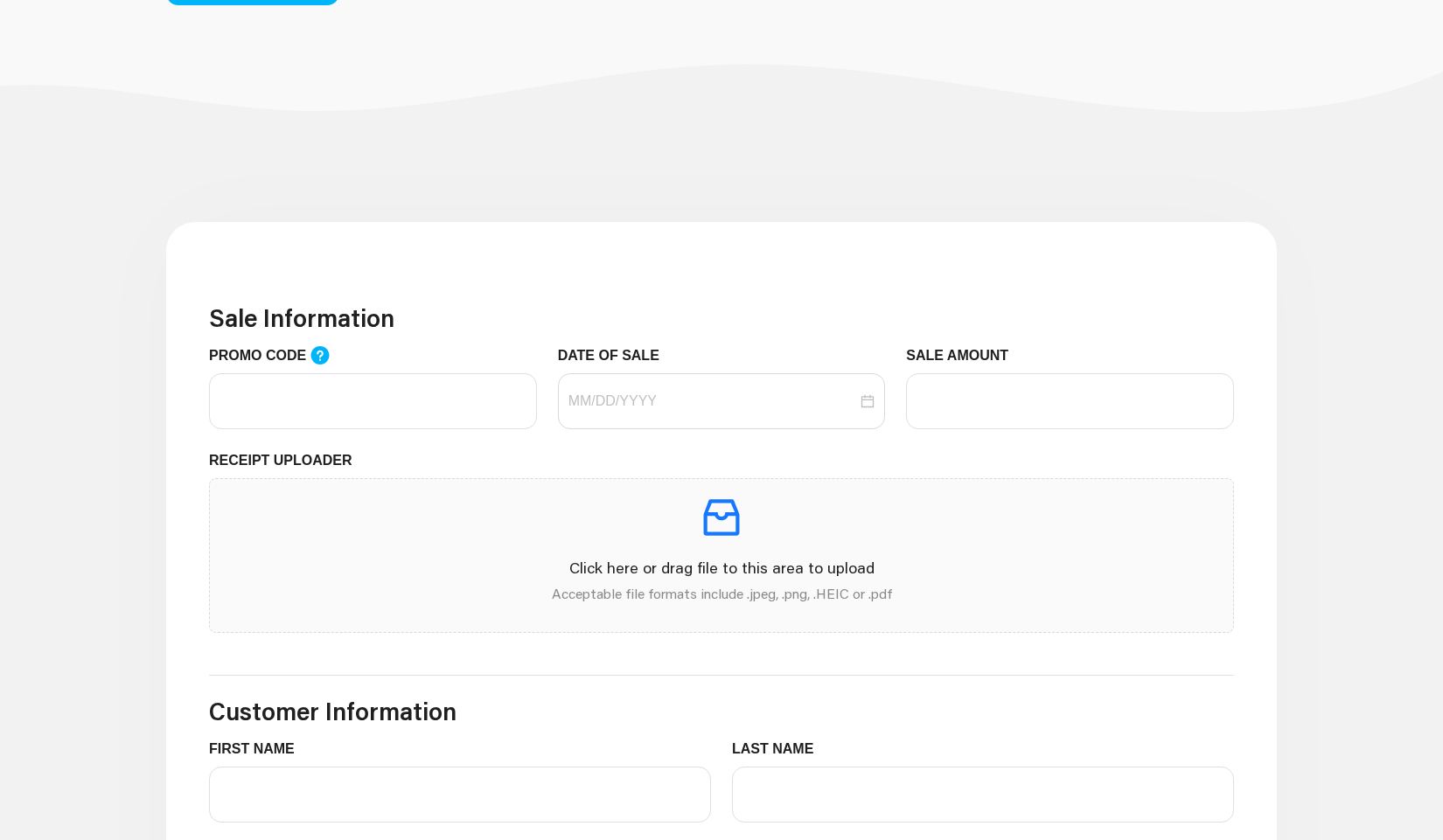 scroll, scrollTop: 439, scrollLeft: 0, axis: vertical 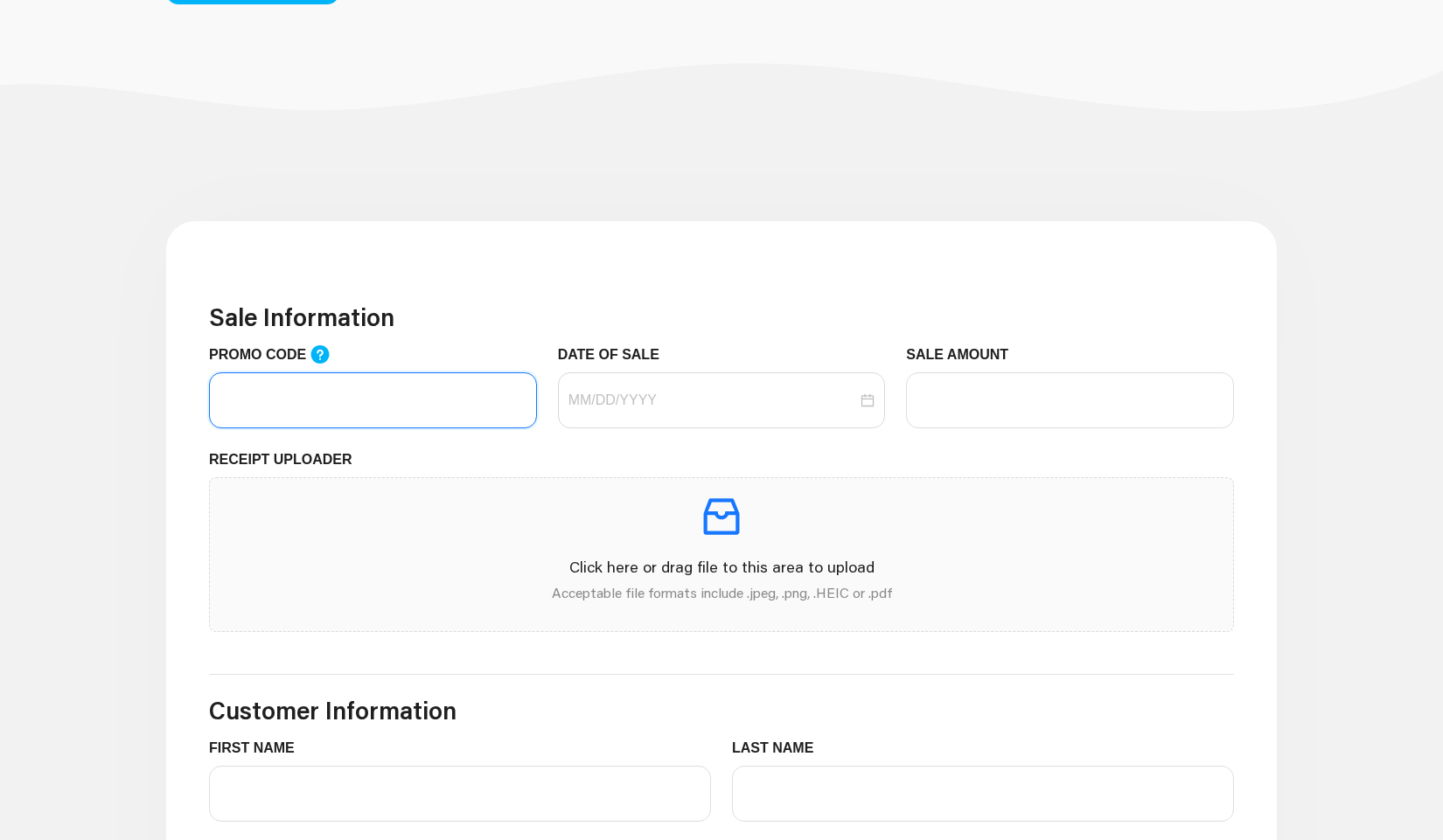 click on "PROMO CODE" at bounding box center (373, 400) 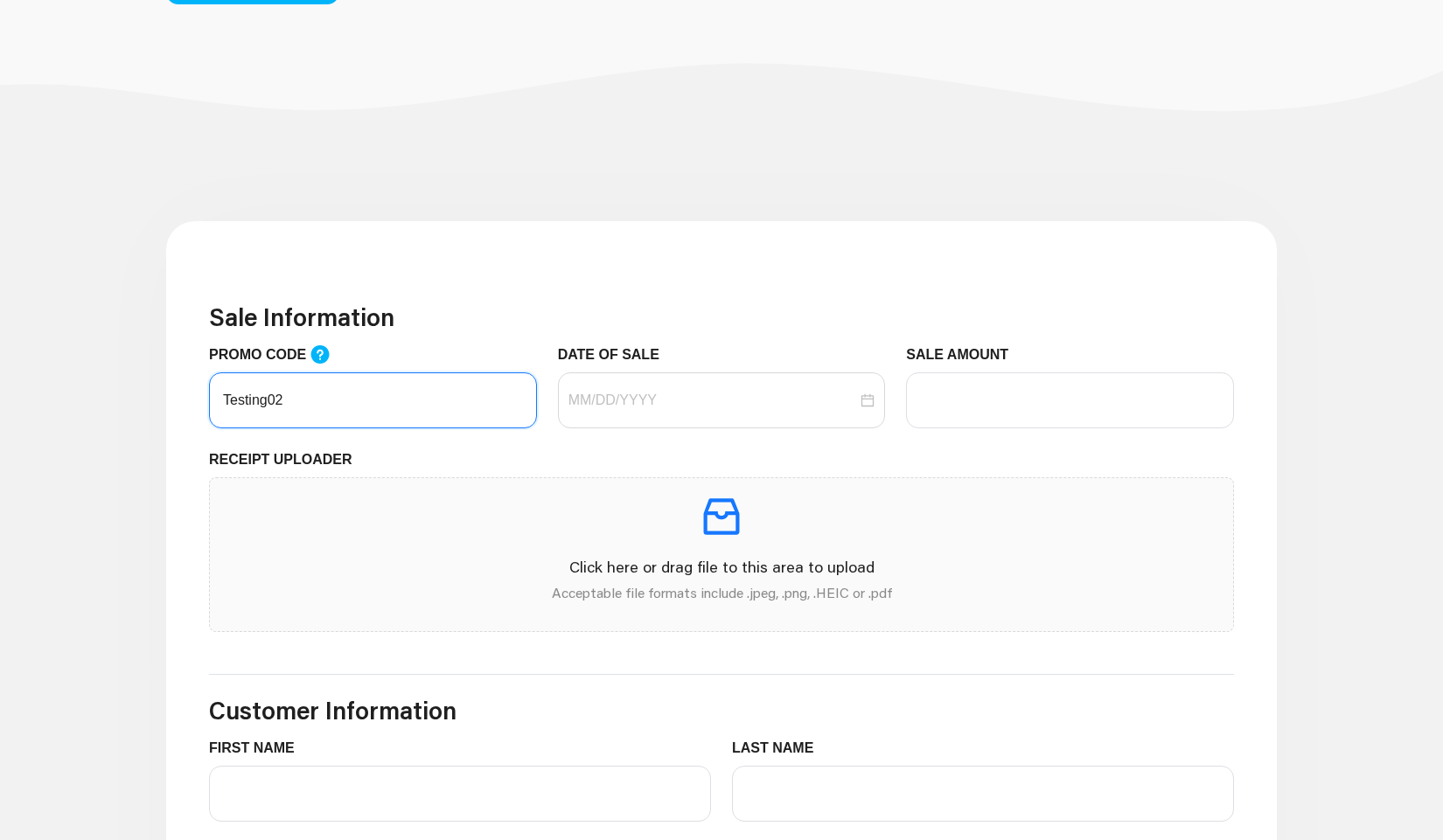 type on "Testing02" 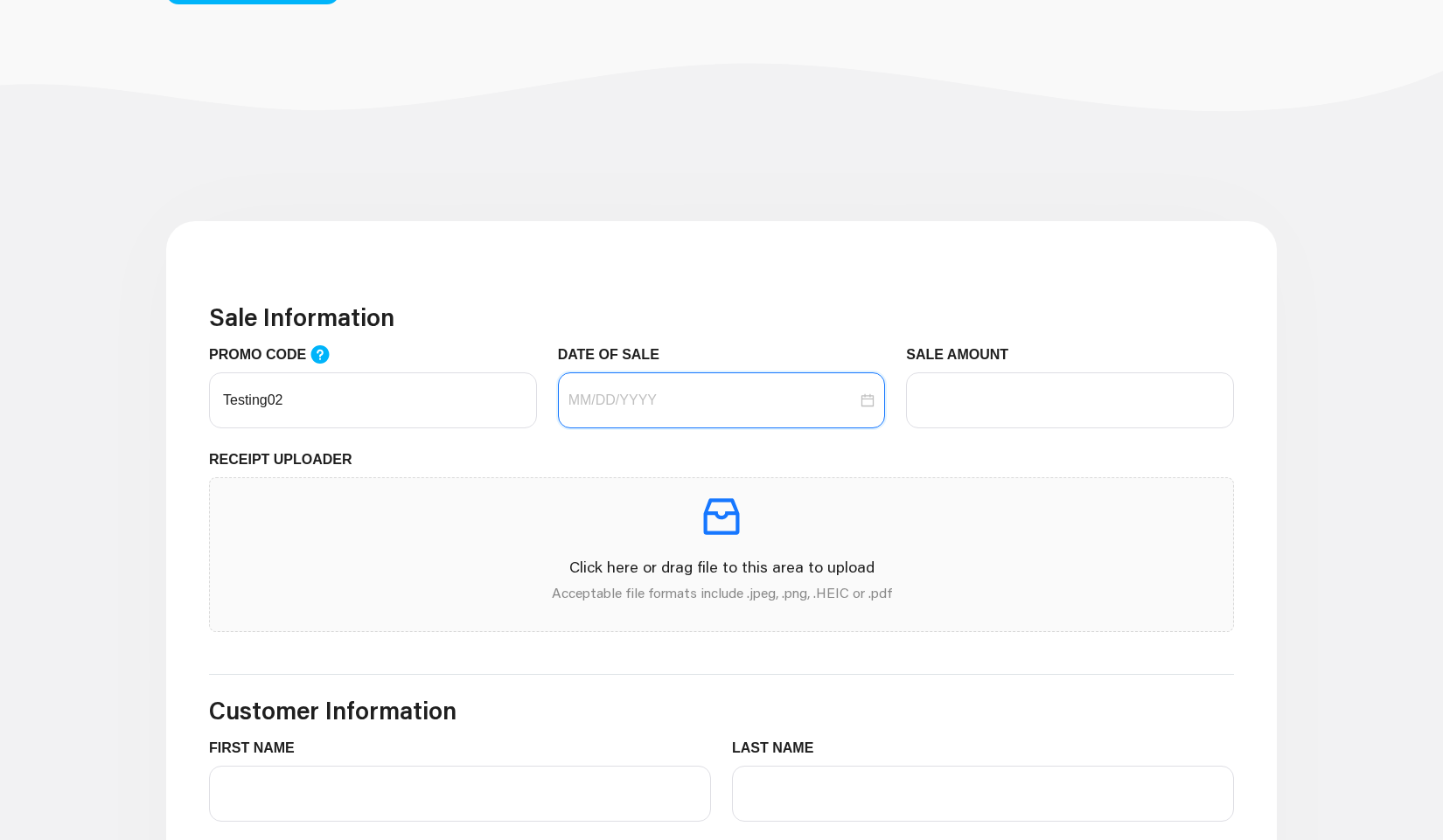 click on "DATE OF SALE" at bounding box center (713, 400) 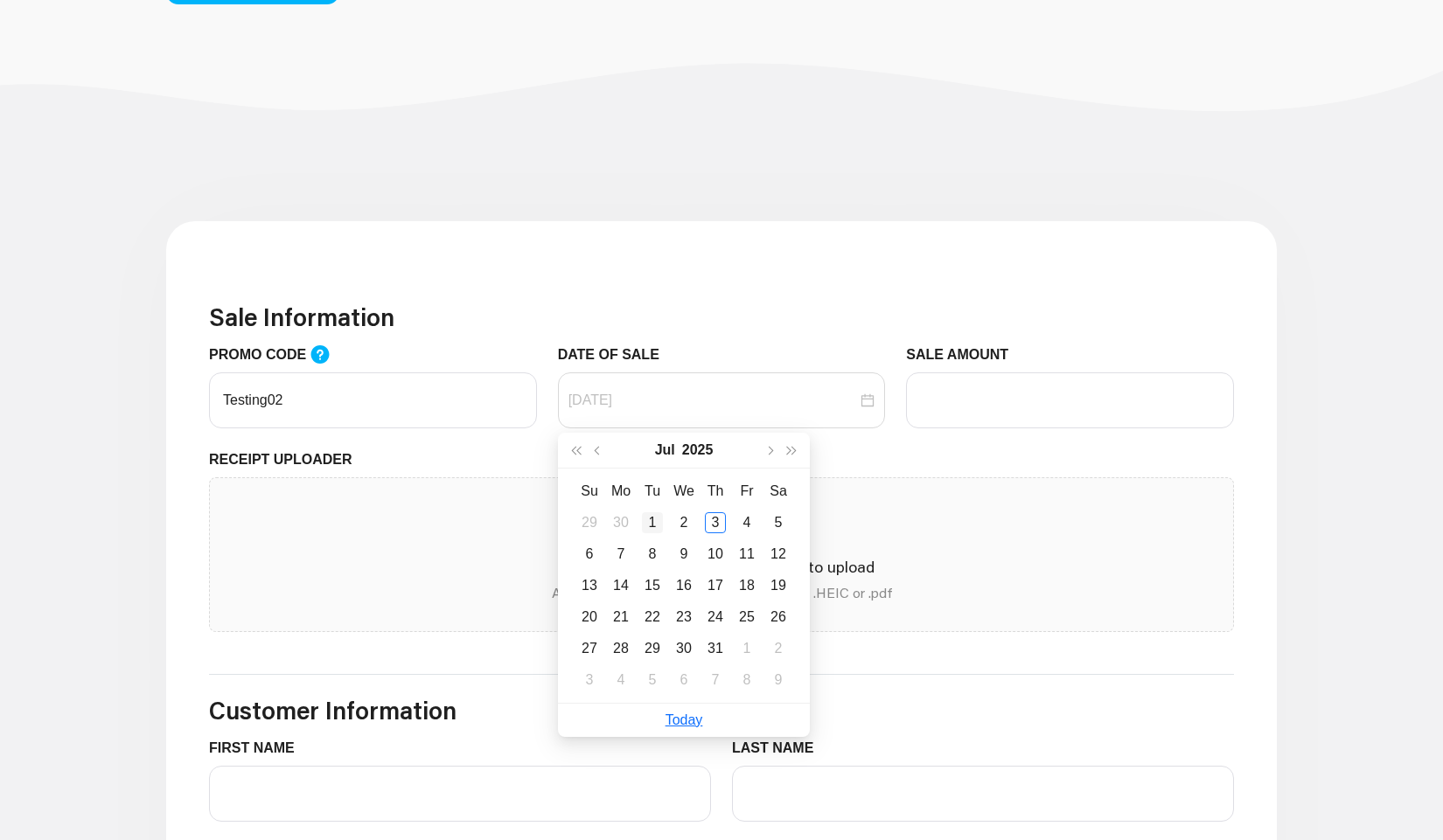 click on "1" at bounding box center (652, 523) 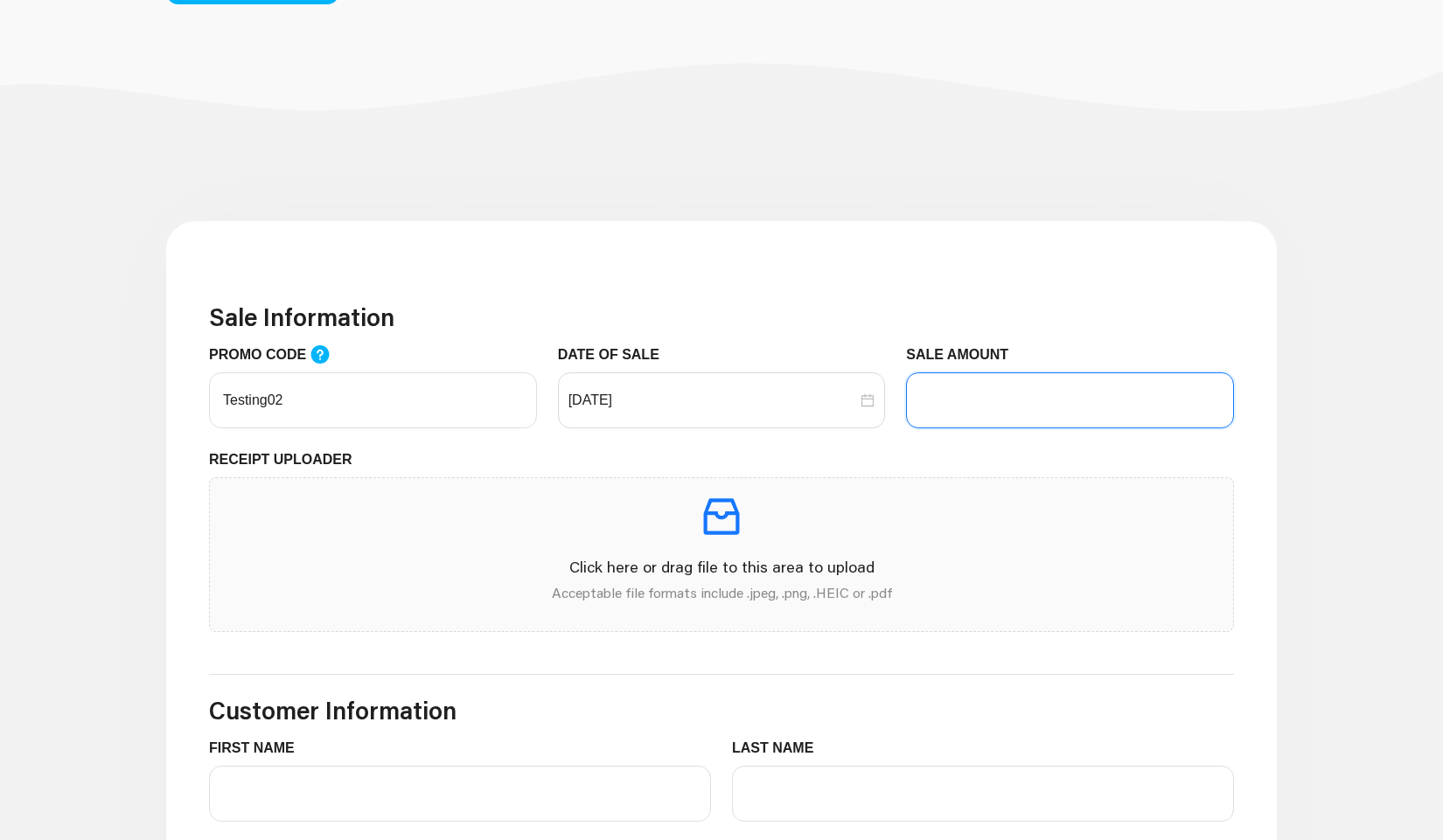 click on "SALE AMOUNT" at bounding box center (1070, 400) 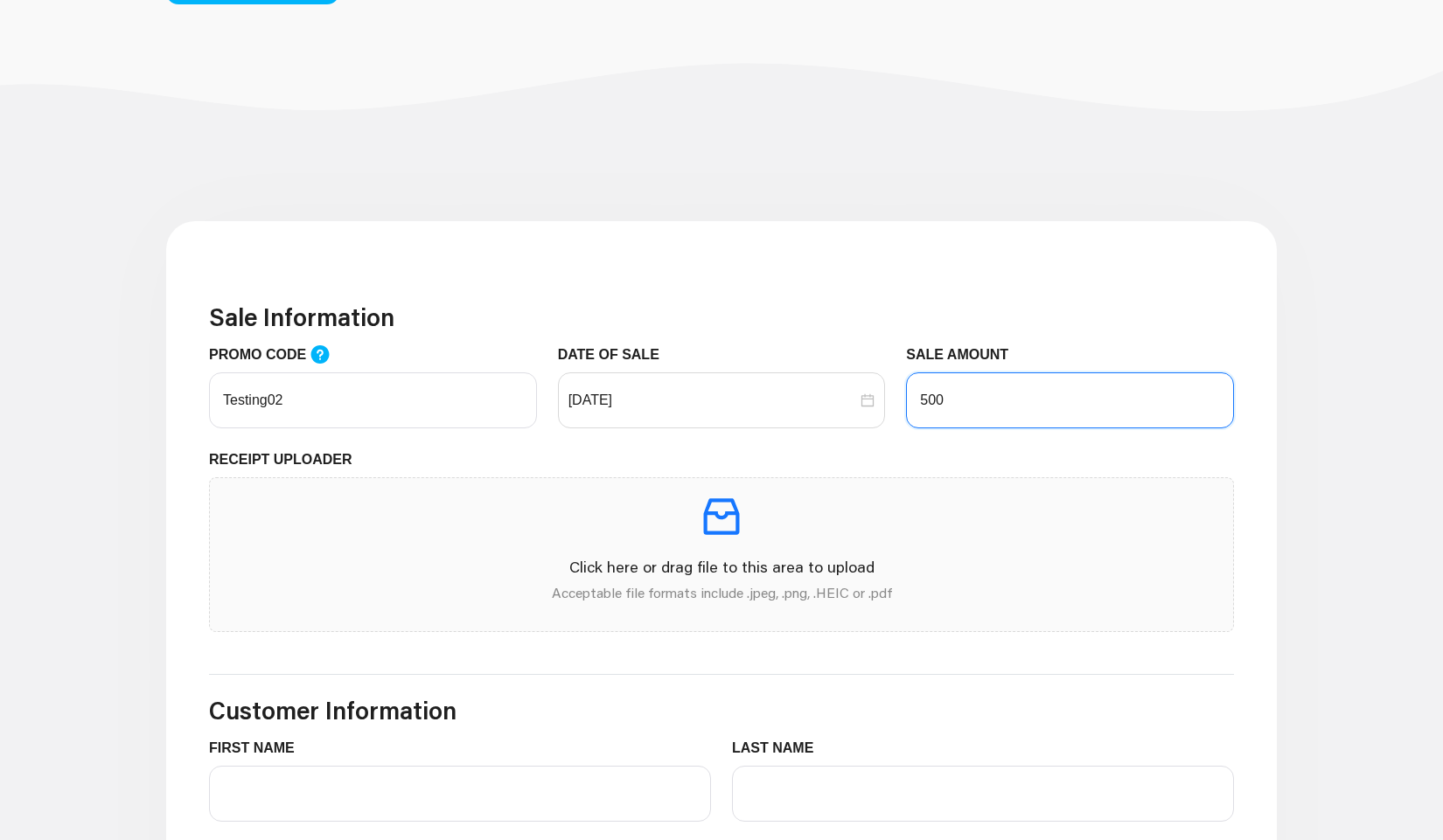 type on "500" 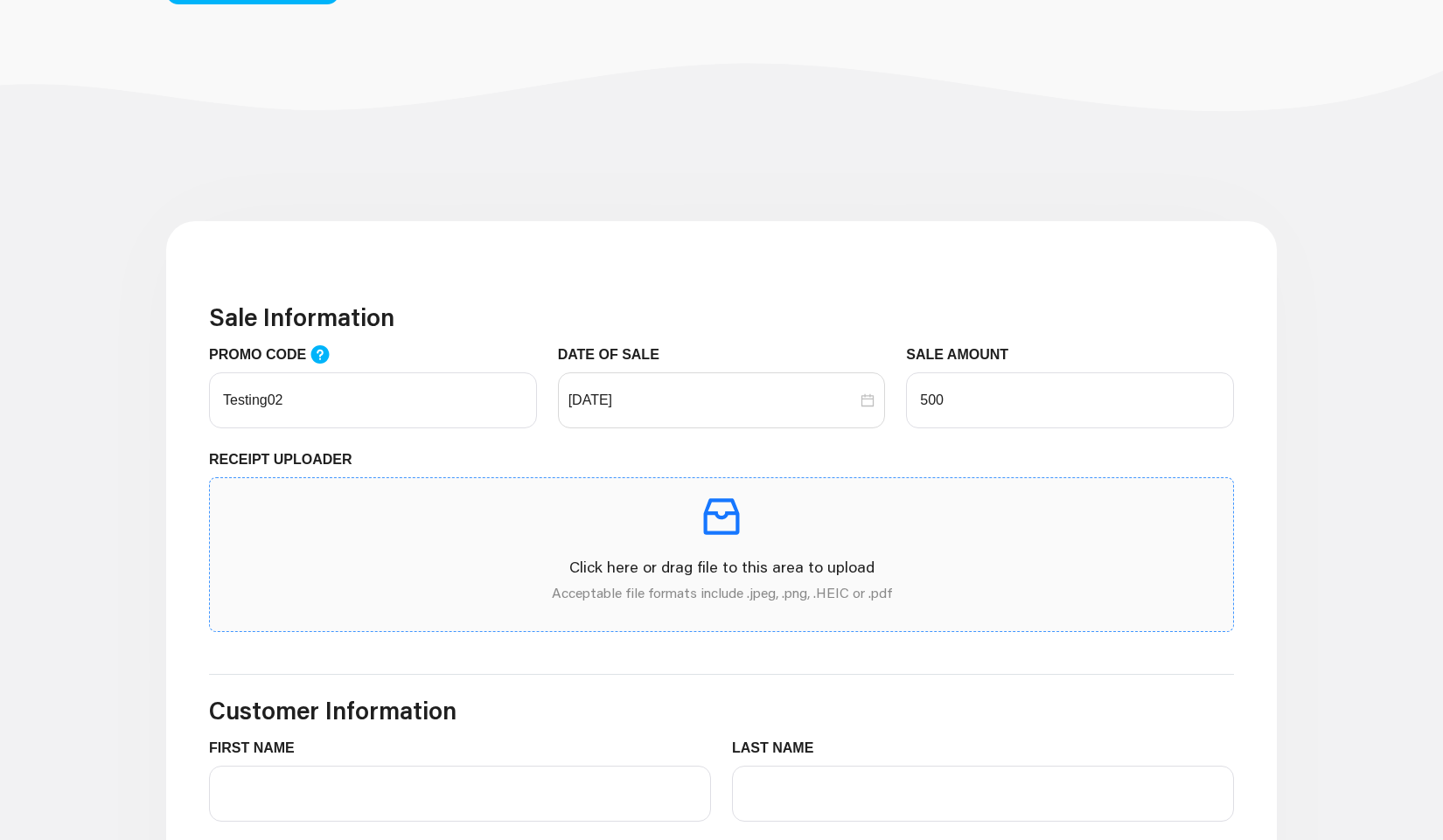 click at bounding box center (722, 517) 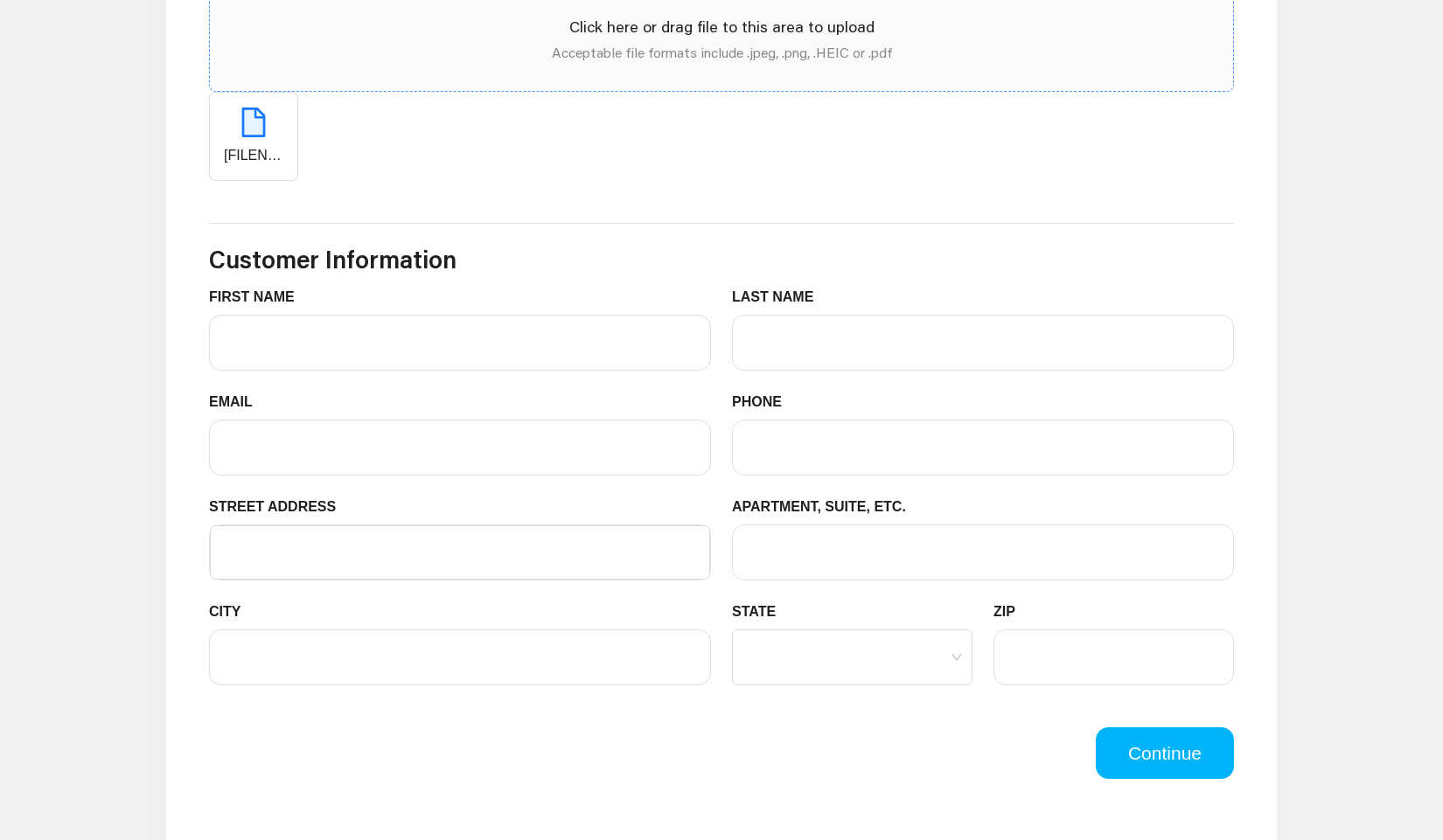 scroll, scrollTop: 986, scrollLeft: 0, axis: vertical 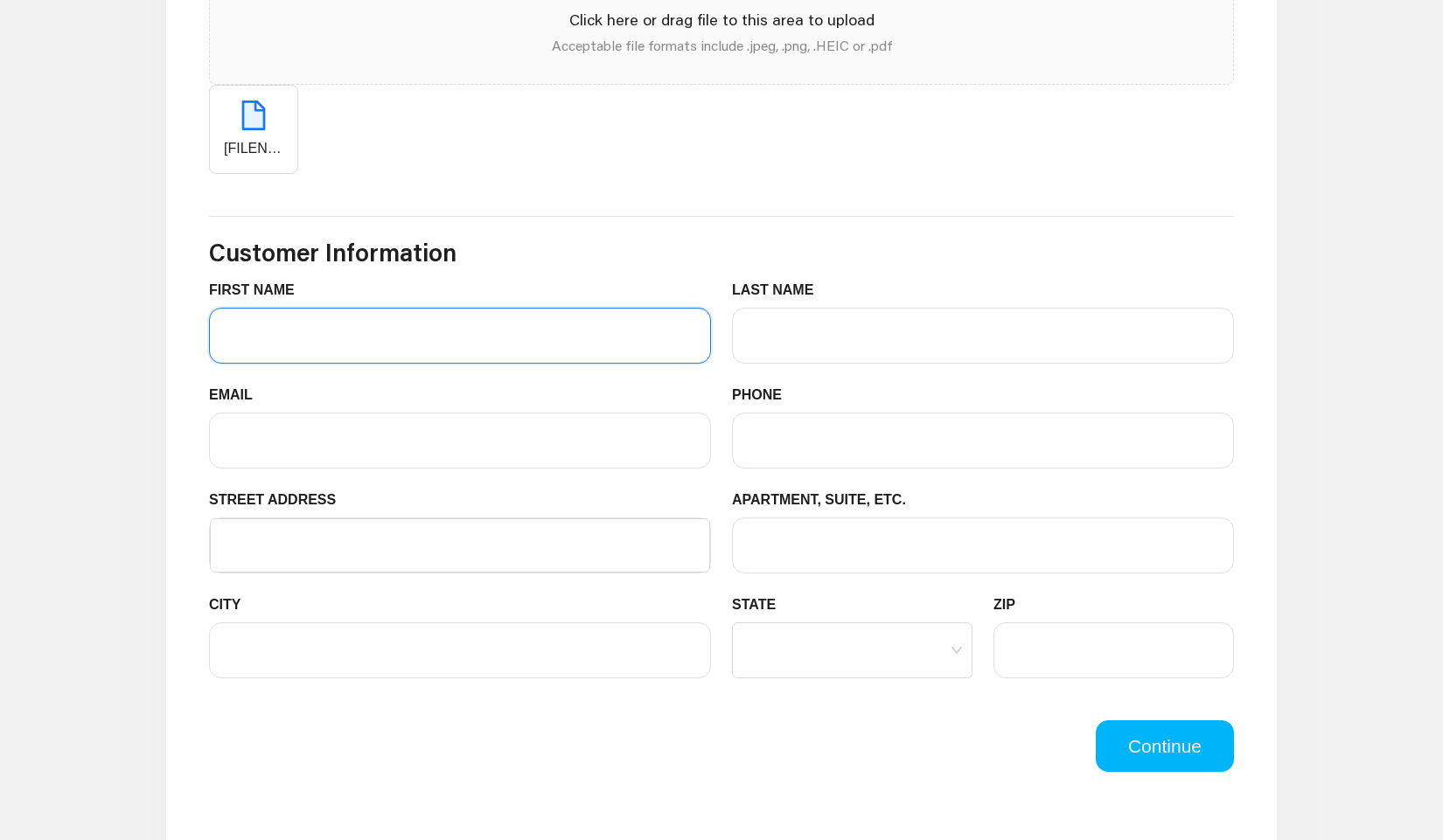 click on "FIRST NAME" at bounding box center (460, 336) 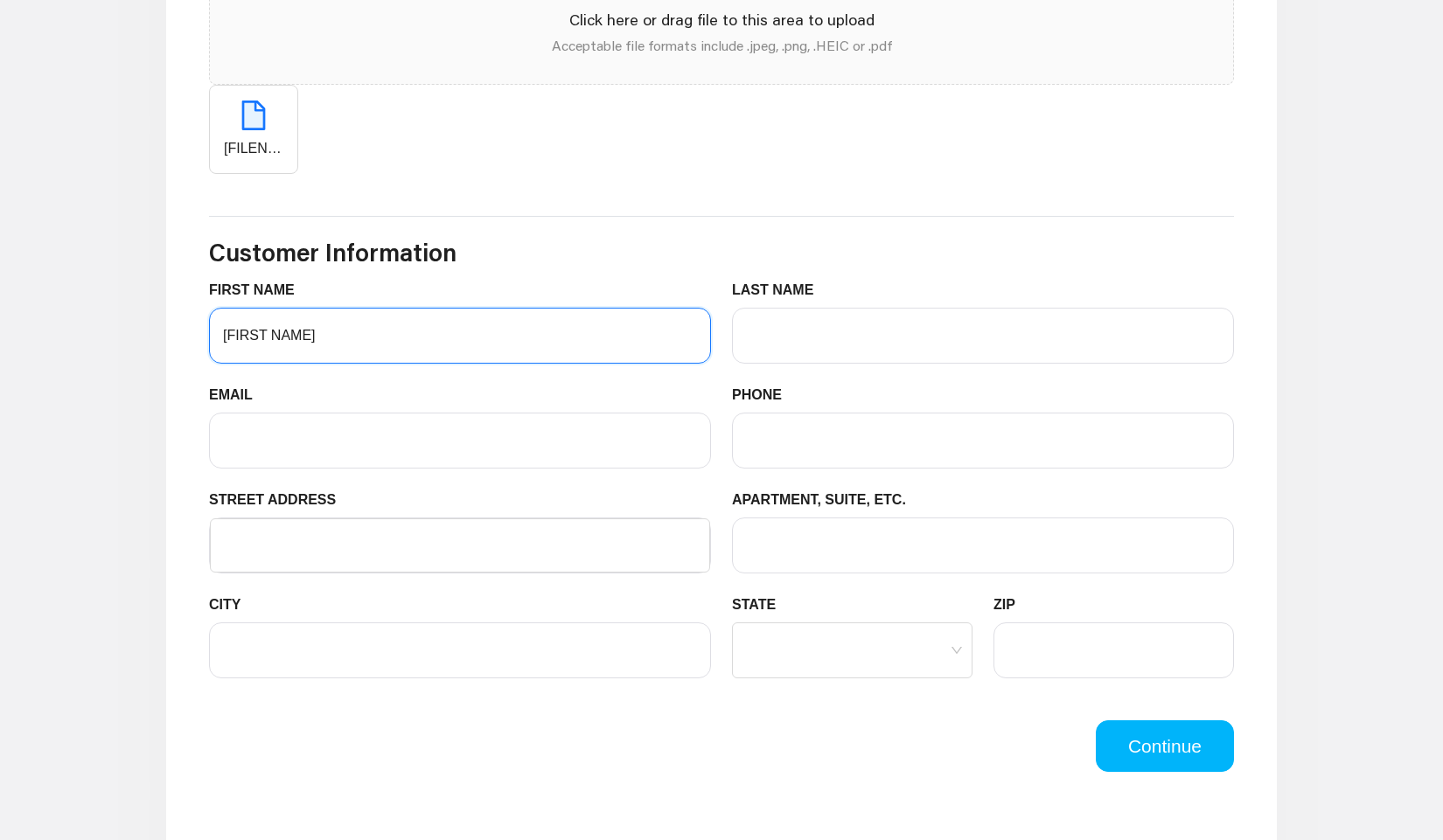 type on "[FIRST NAME]" 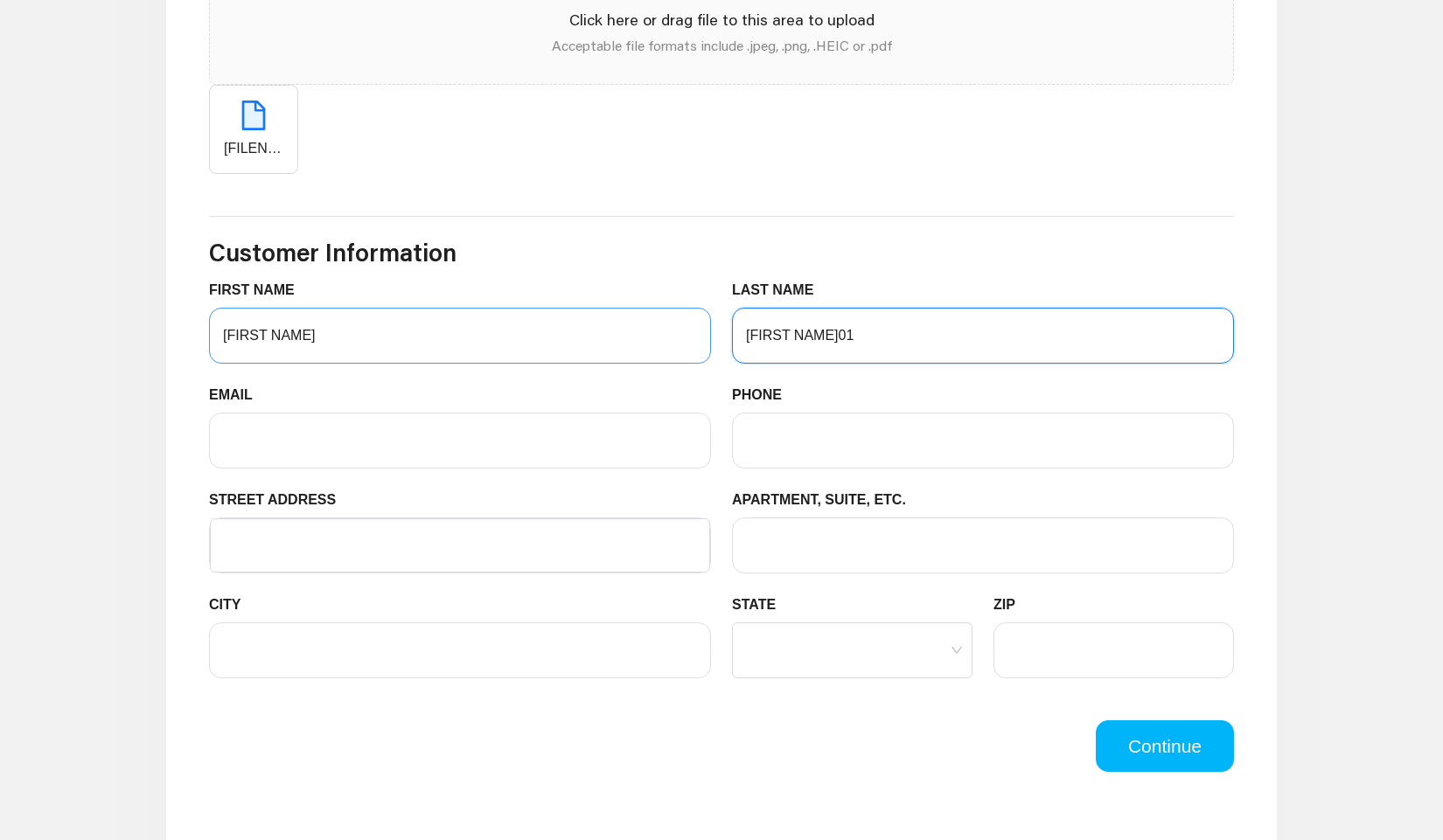 type on "[FIRST NAME]01" 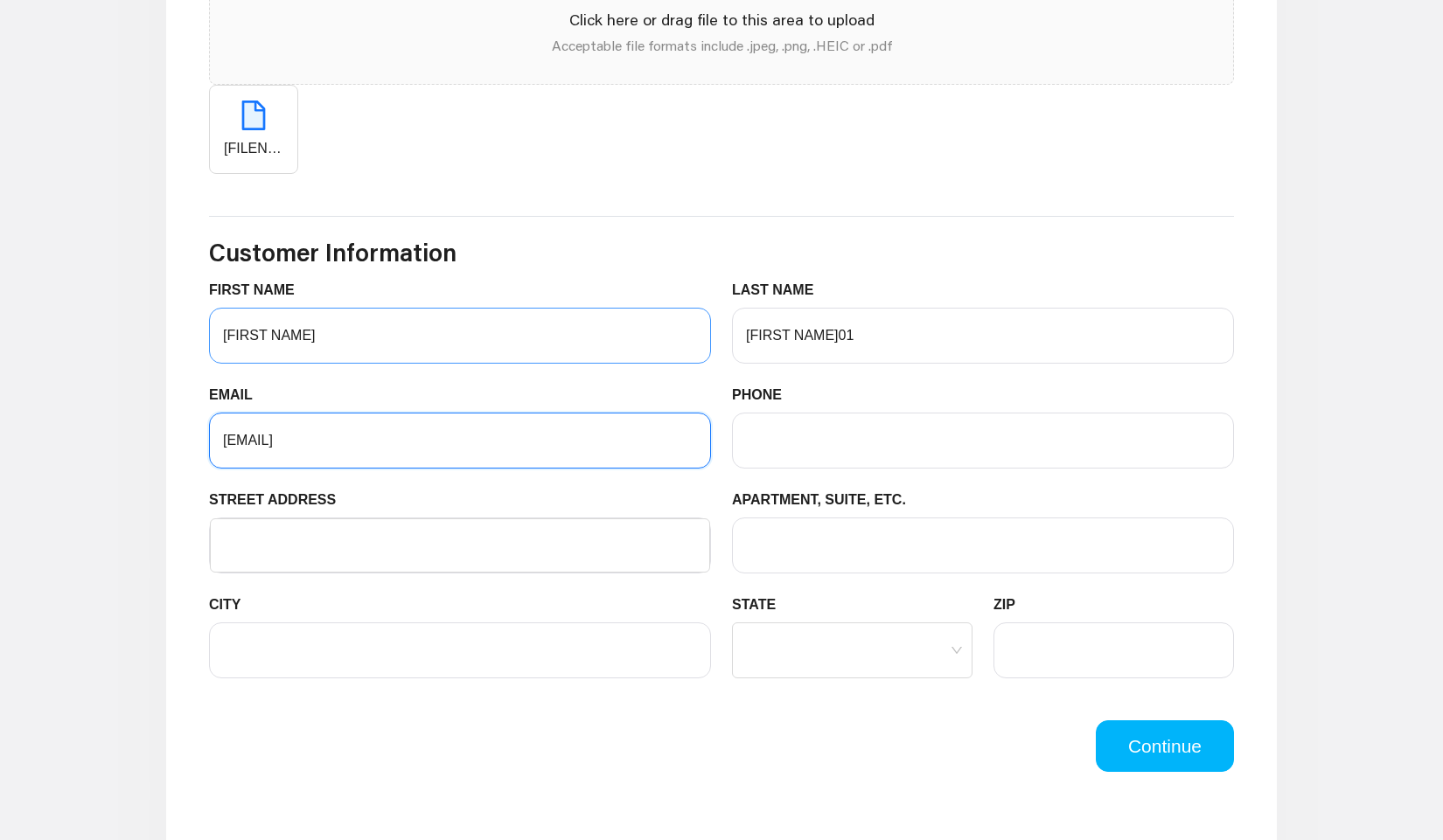 type on "[EMAIL]" 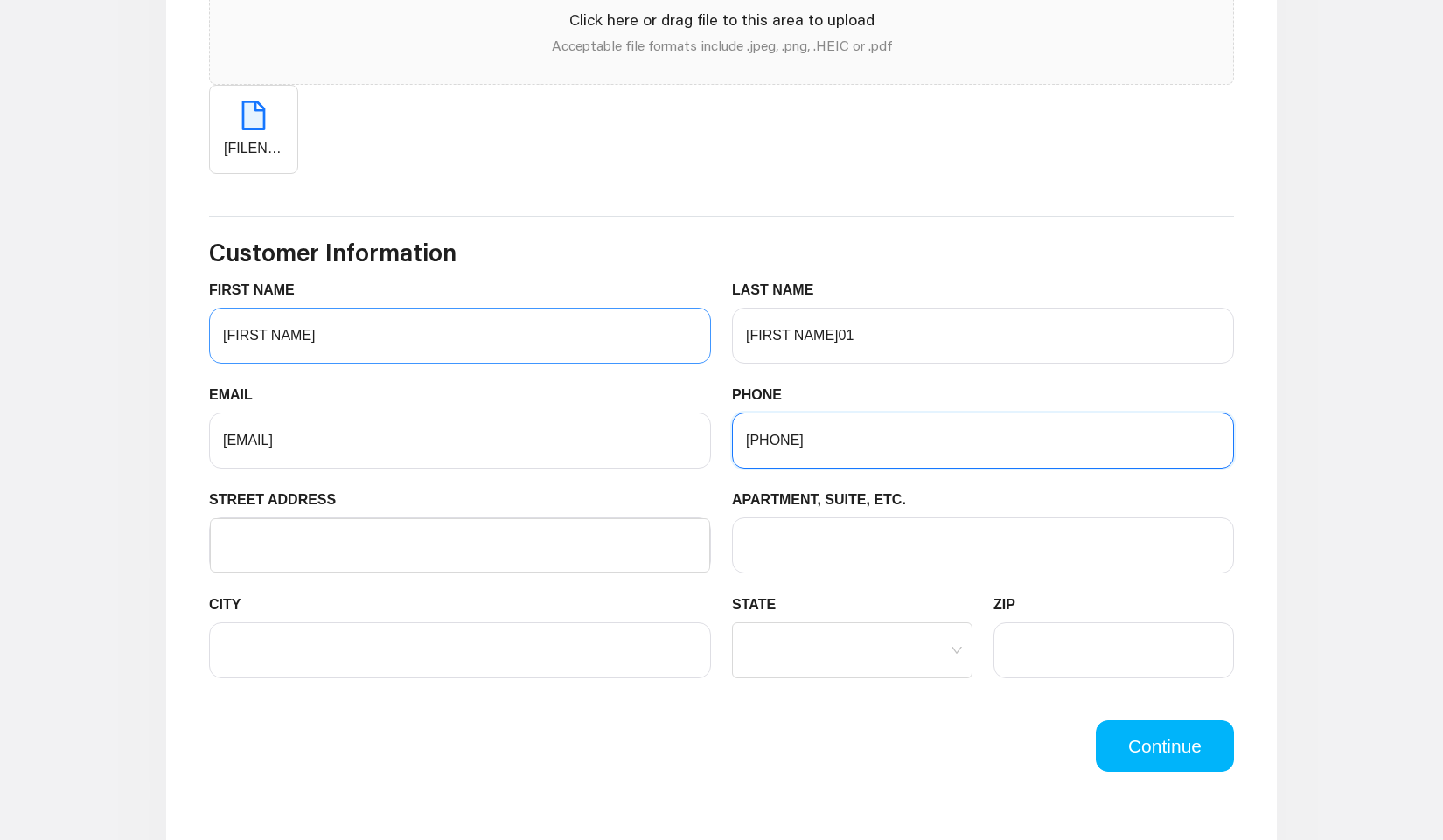 type on "[PHONE]" 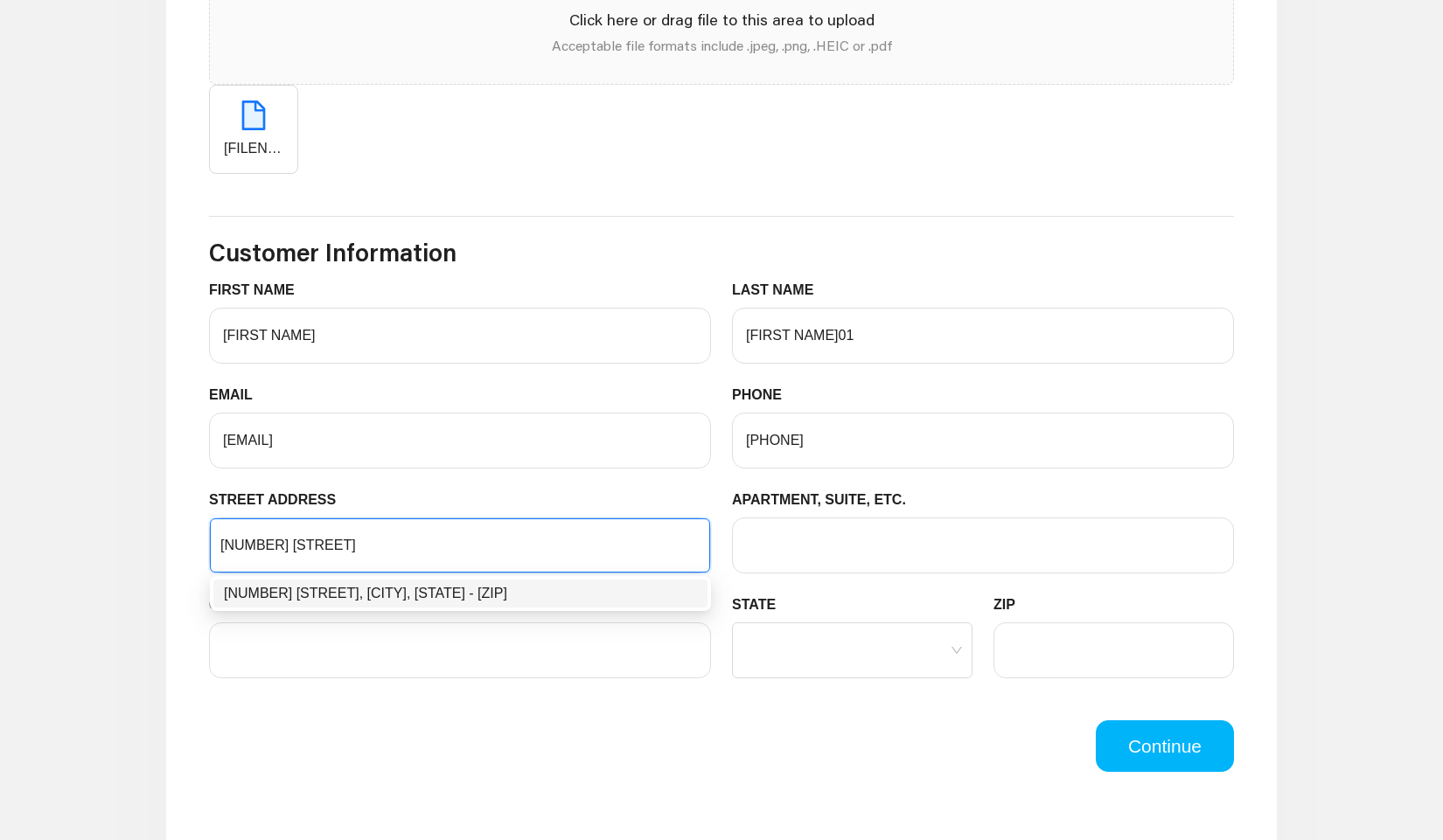 click on "[NUMBER] [STREET], [CITY], [STATE] - [ZIP]" at bounding box center (460, 594) 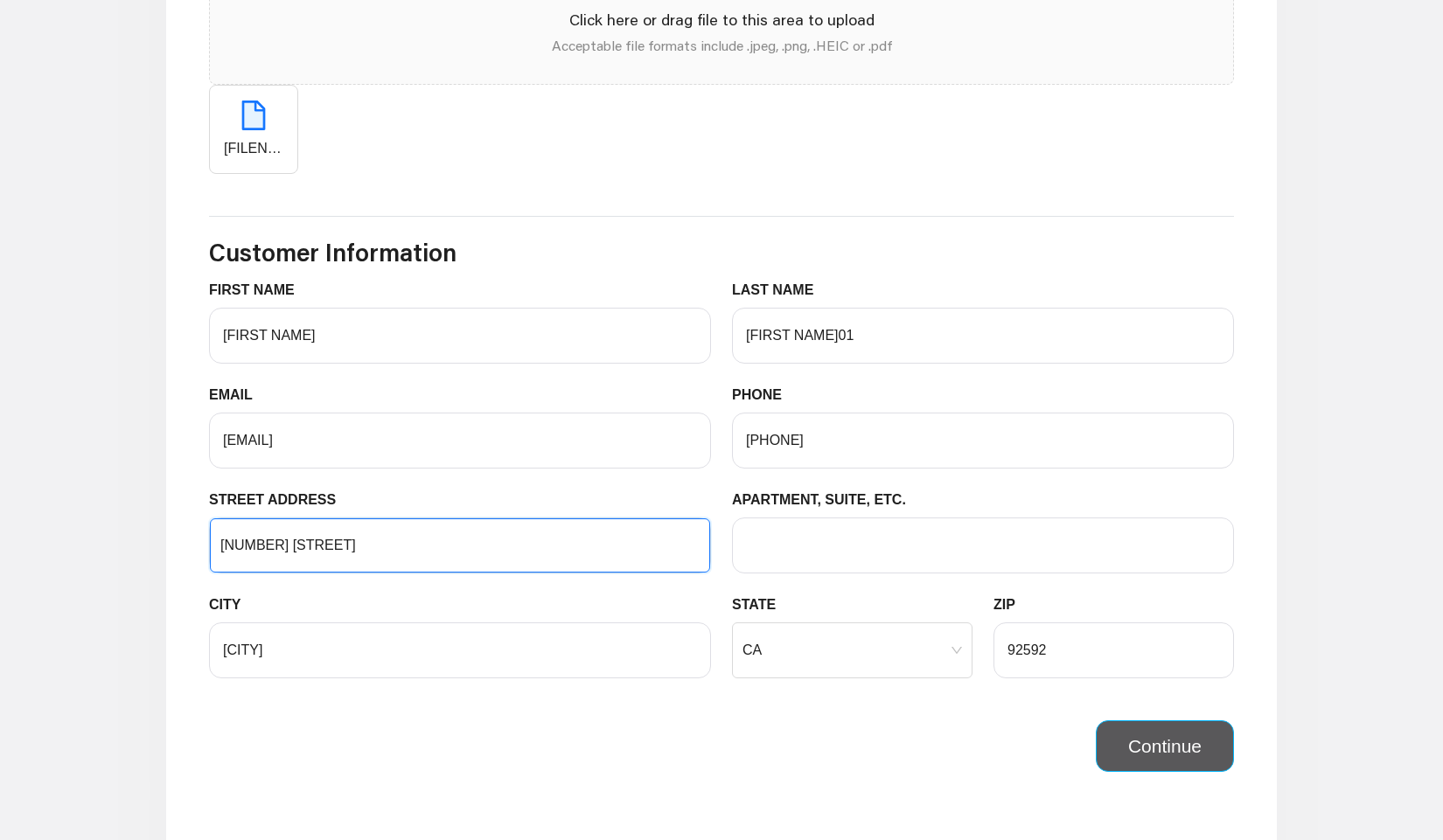 type on "[NUMBER] [STREET]" 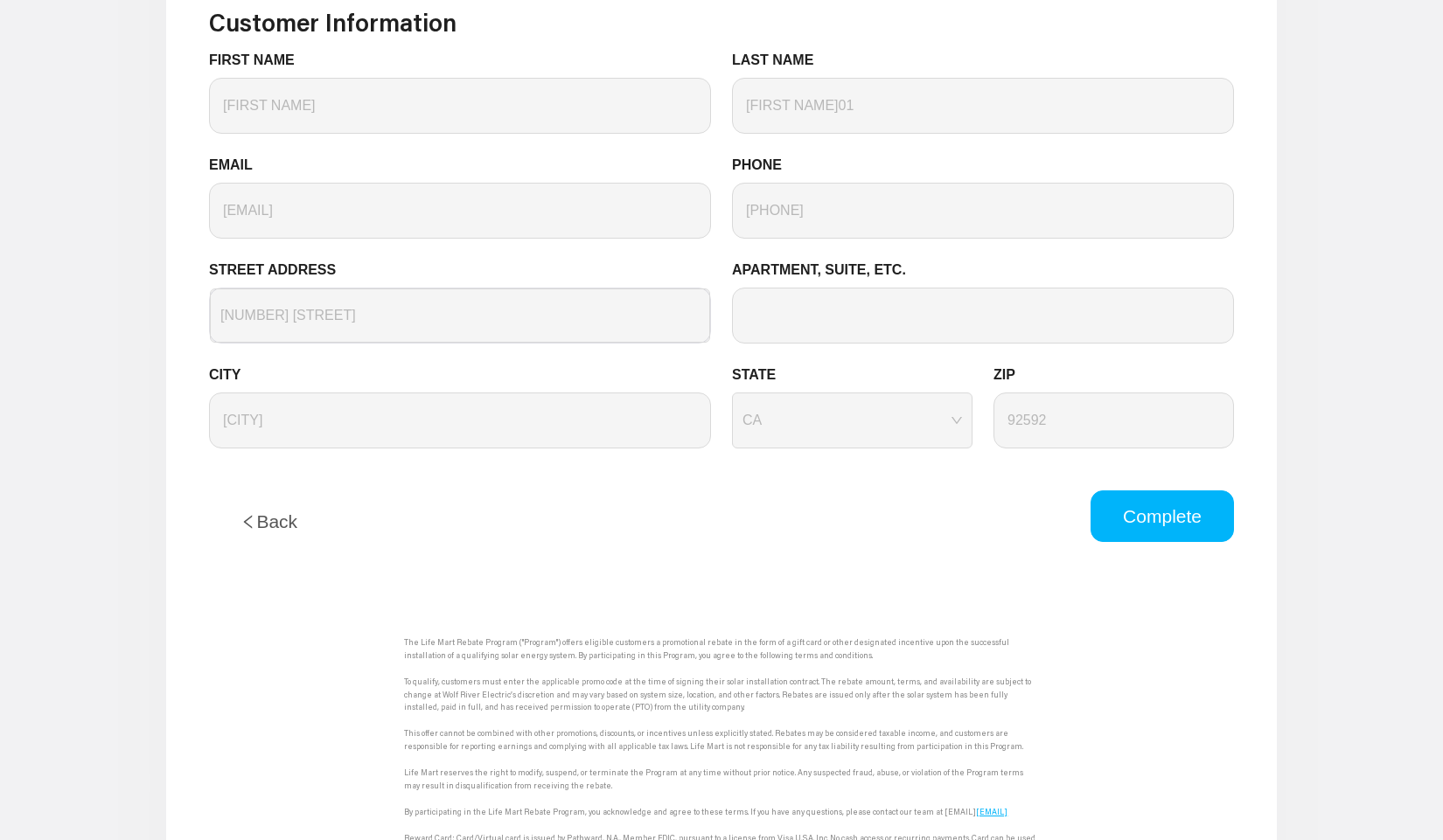 scroll, scrollTop: 1355, scrollLeft: 0, axis: vertical 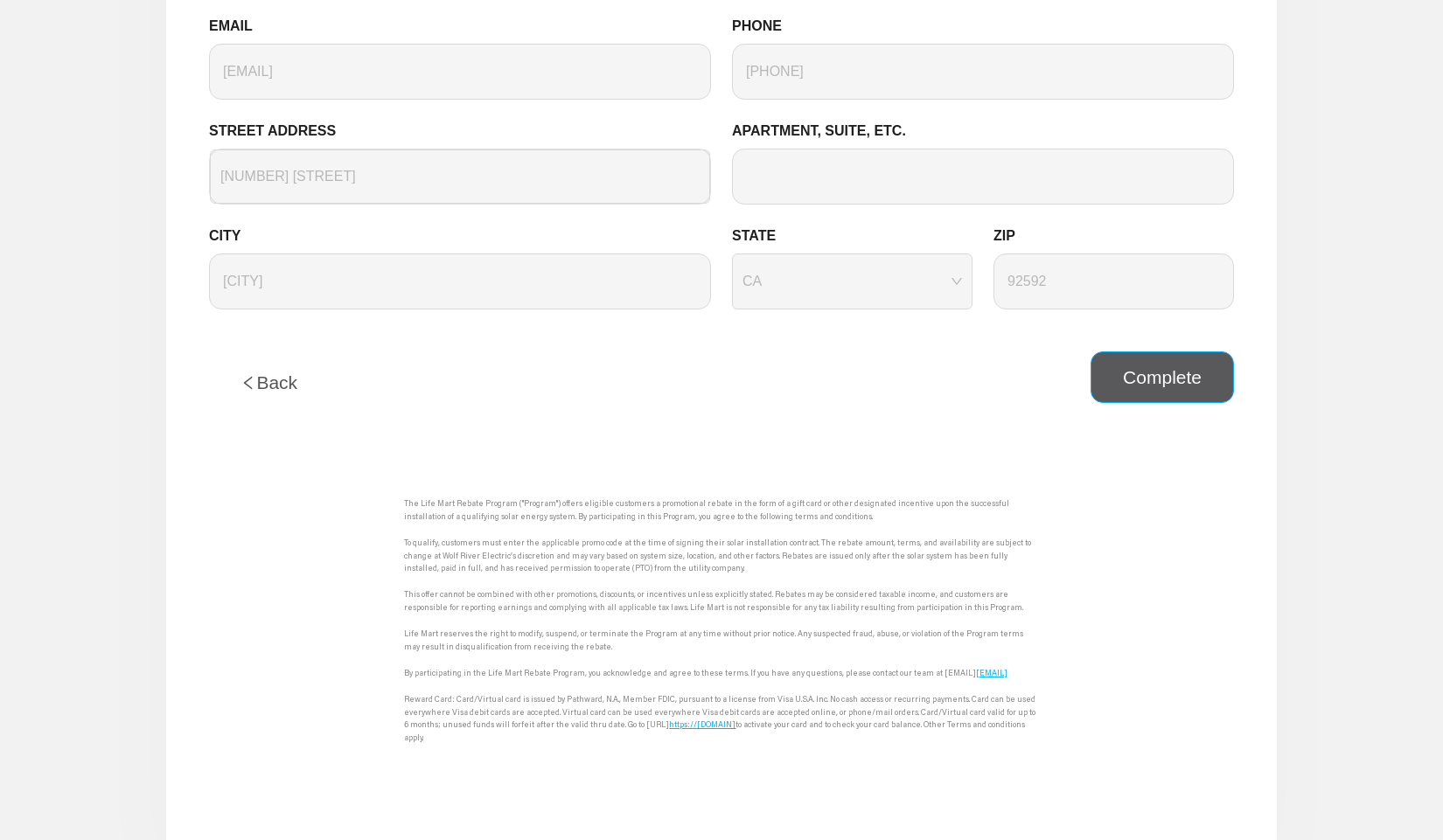 click on "Complete" at bounding box center [1162, 378] 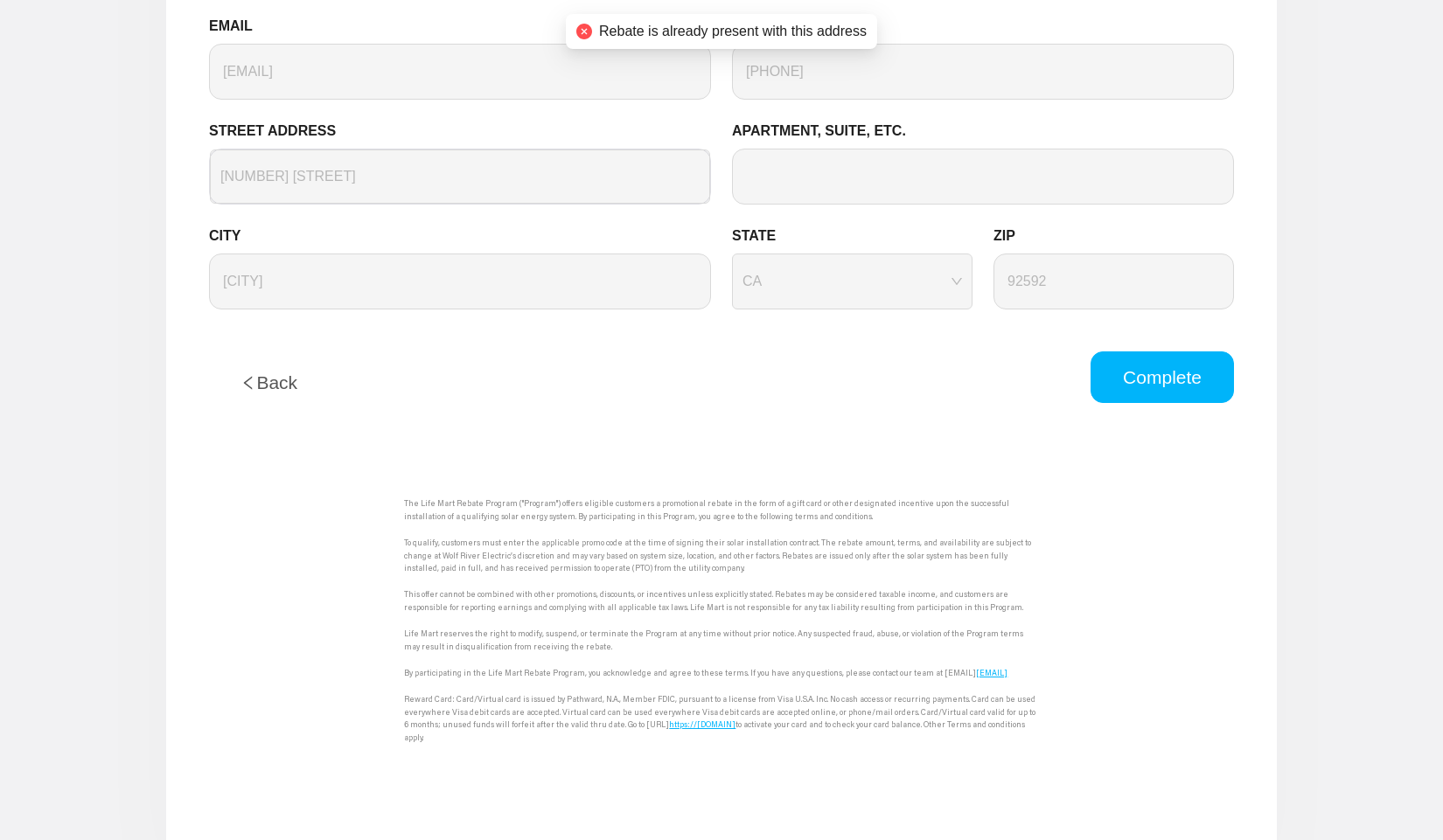 click on "Back" at bounding box center (268, 383) 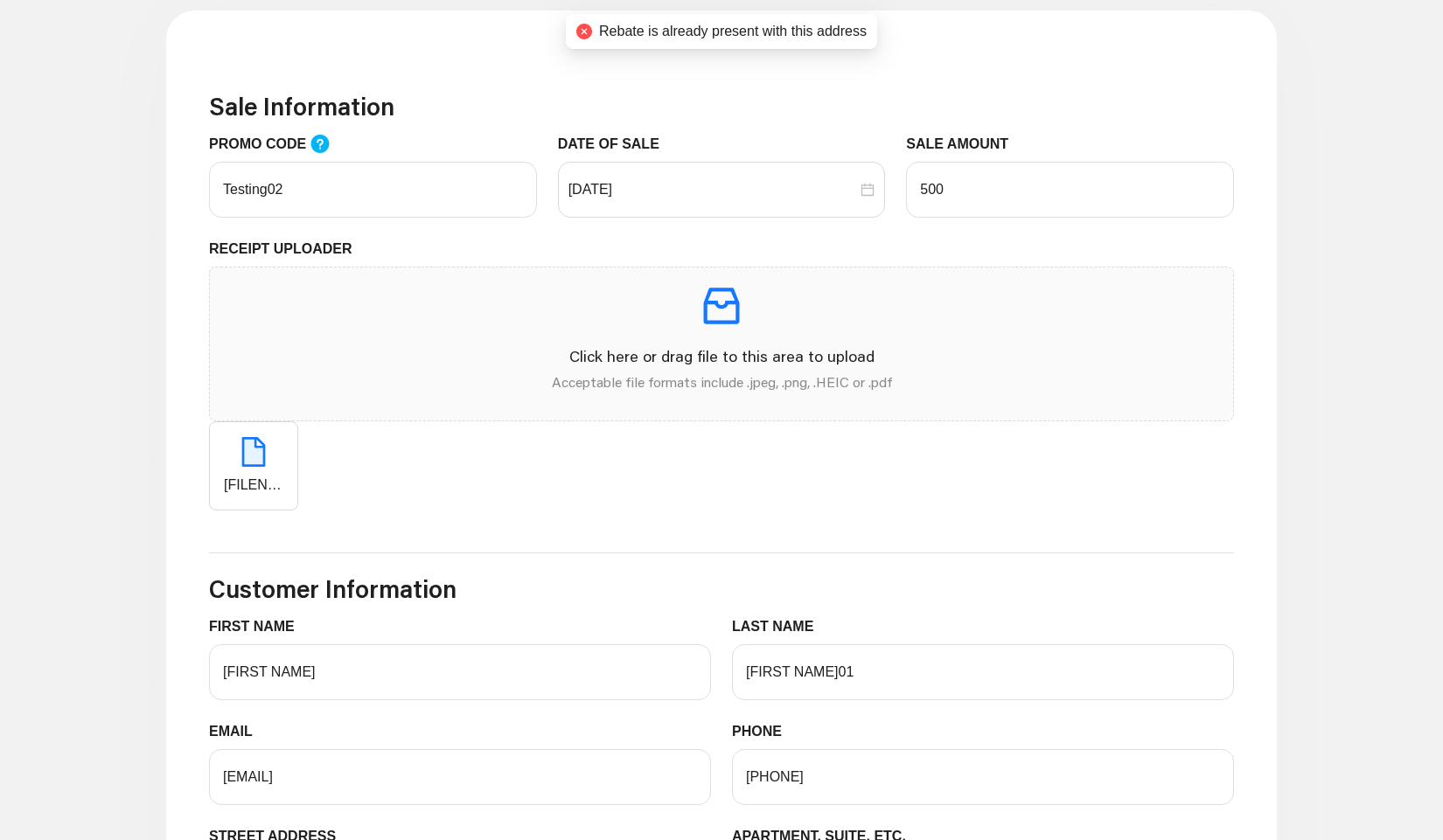 scroll, scrollTop: 649, scrollLeft: 0, axis: vertical 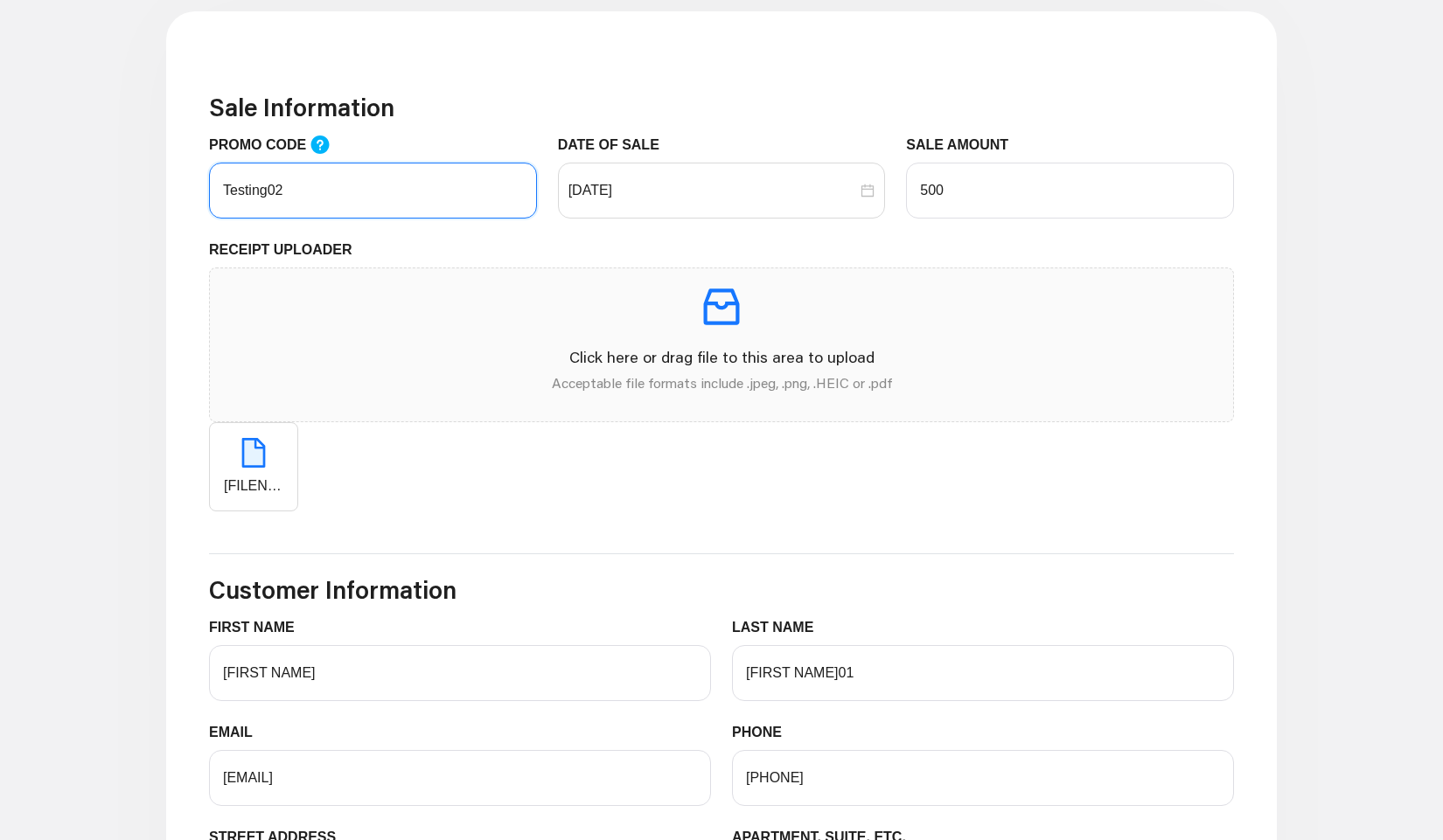 click on "Testing02" at bounding box center [373, 191] 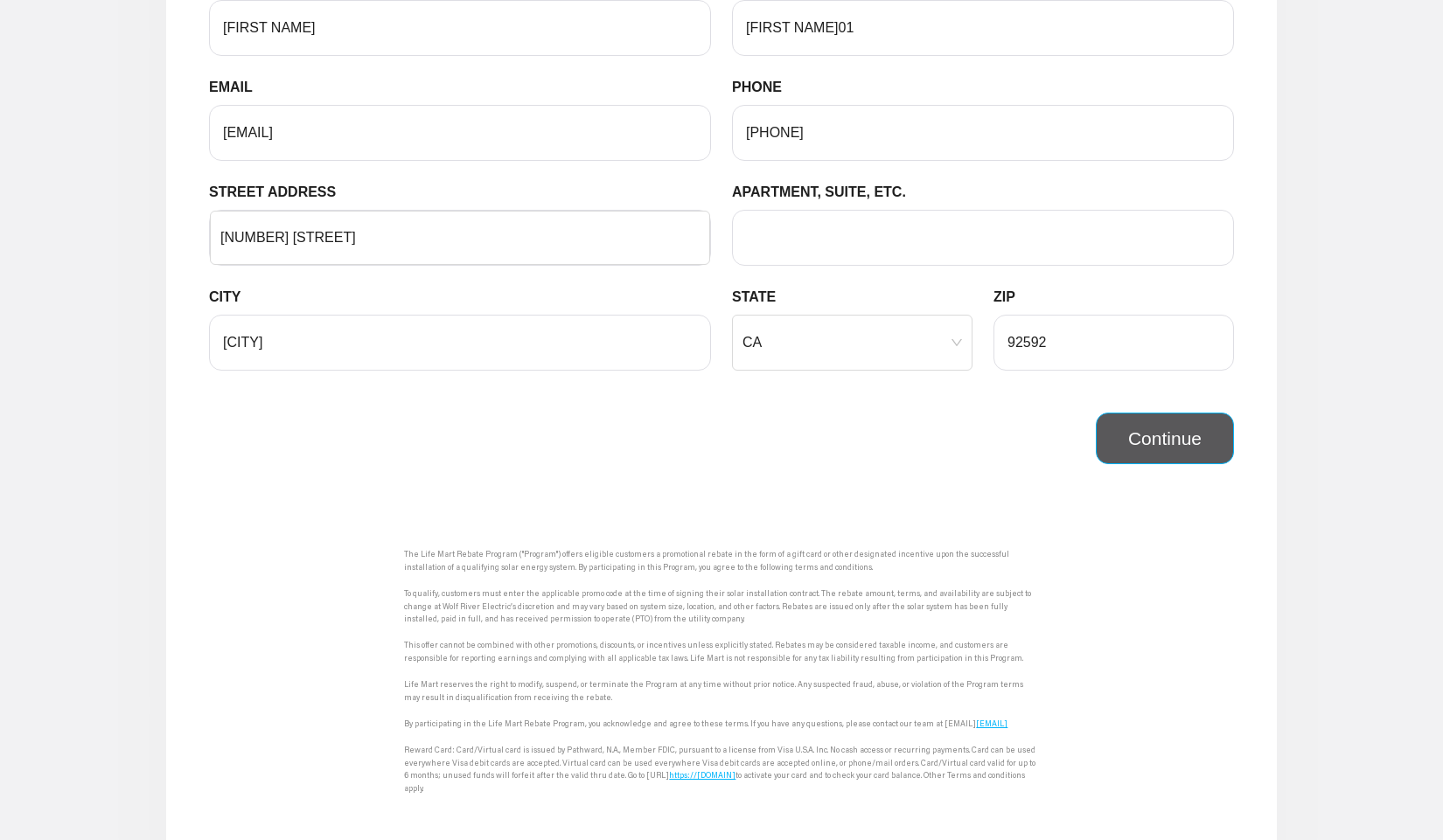 type on "Testing01" 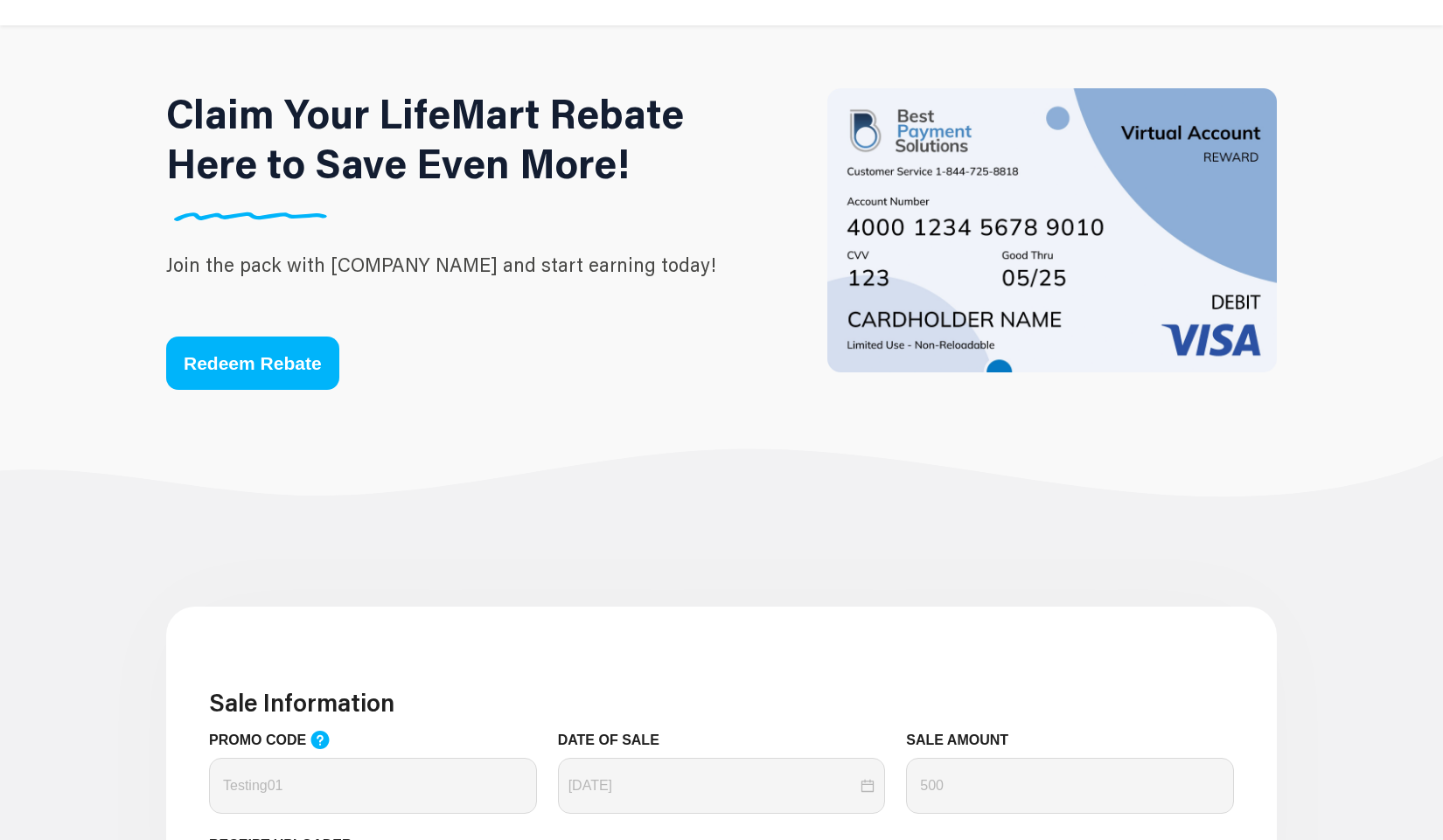 scroll, scrollTop: 0, scrollLeft: 0, axis: both 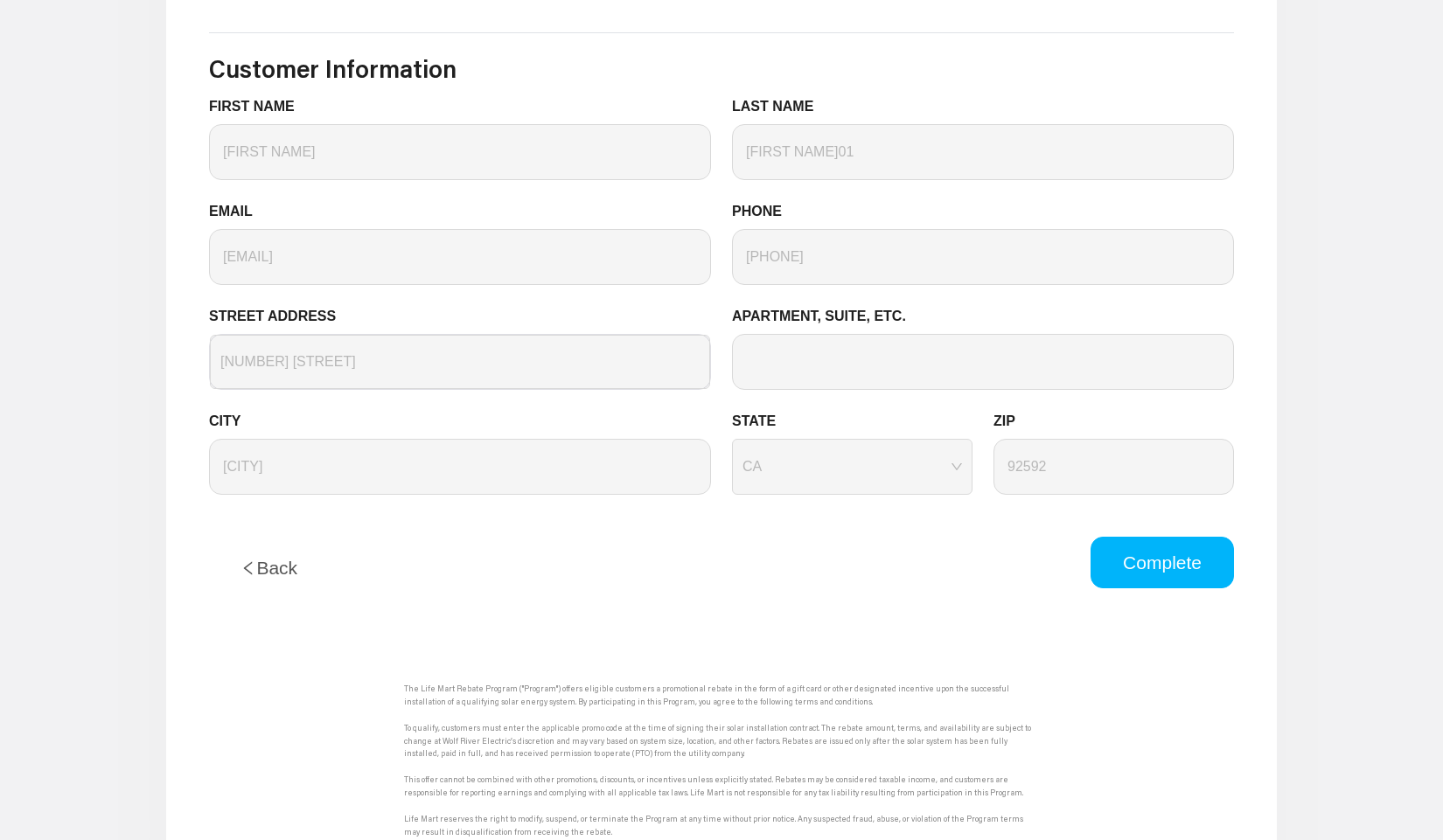 click on "Back" at bounding box center [268, 568] 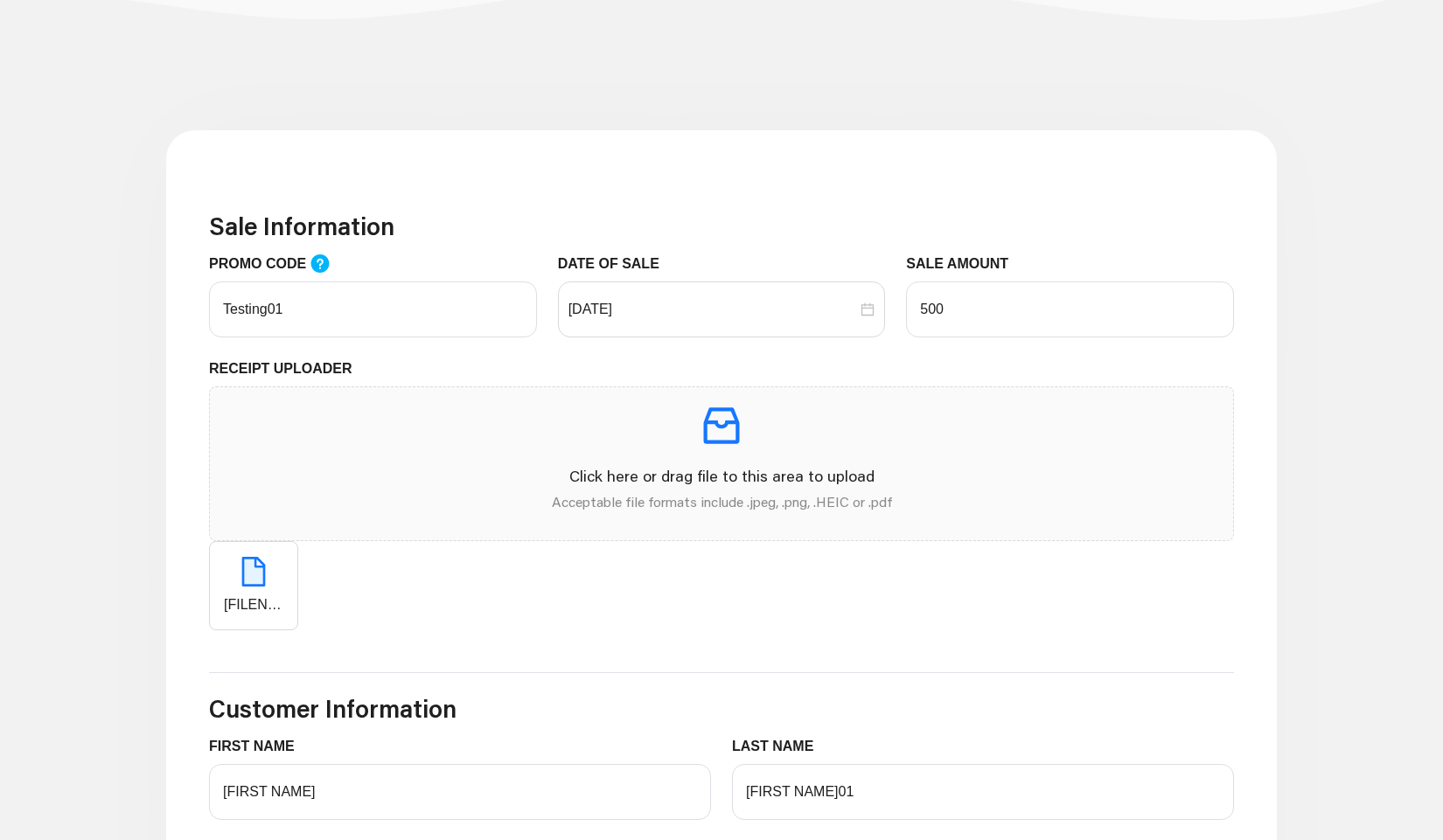scroll, scrollTop: 533, scrollLeft: 0, axis: vertical 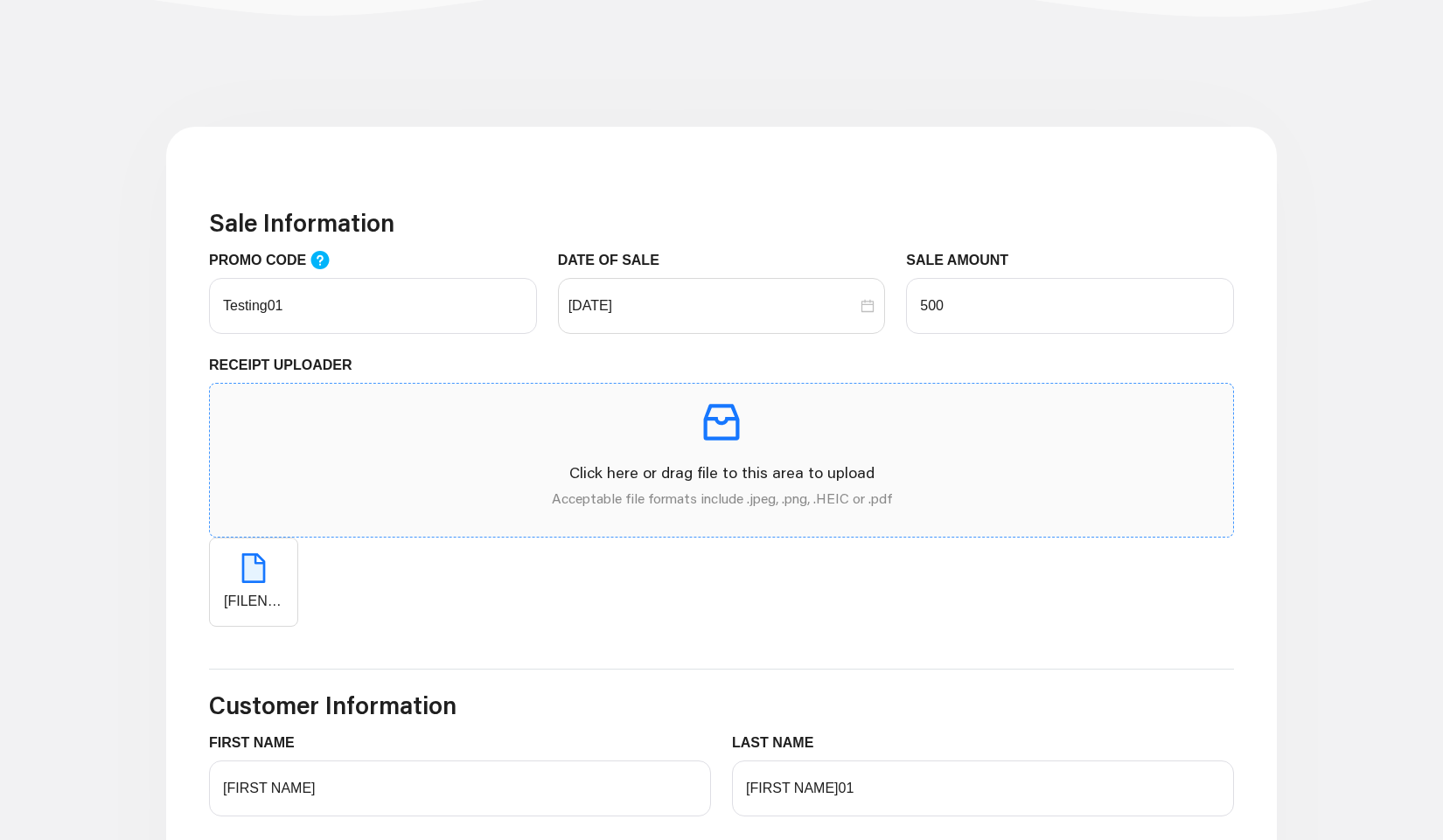 click on "Acceptable file formats include .jpeg, .png, .HEIC or .pdf" at bounding box center [722, 498] 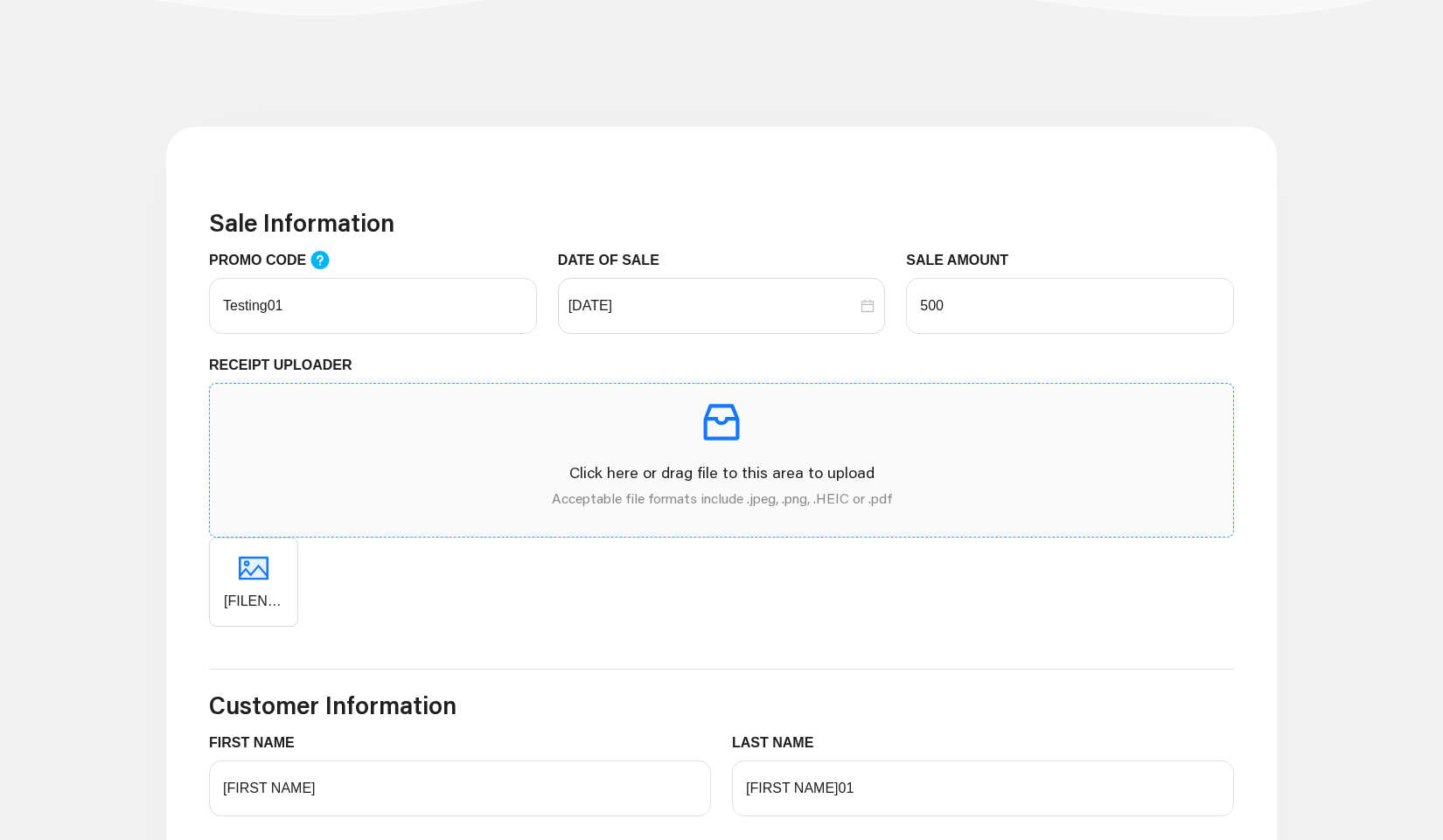 click on "Click here or drag file to this area to upload Acceptable file formats include .jpeg, .png, .HEIC or .pdf" at bounding box center [722, 460] 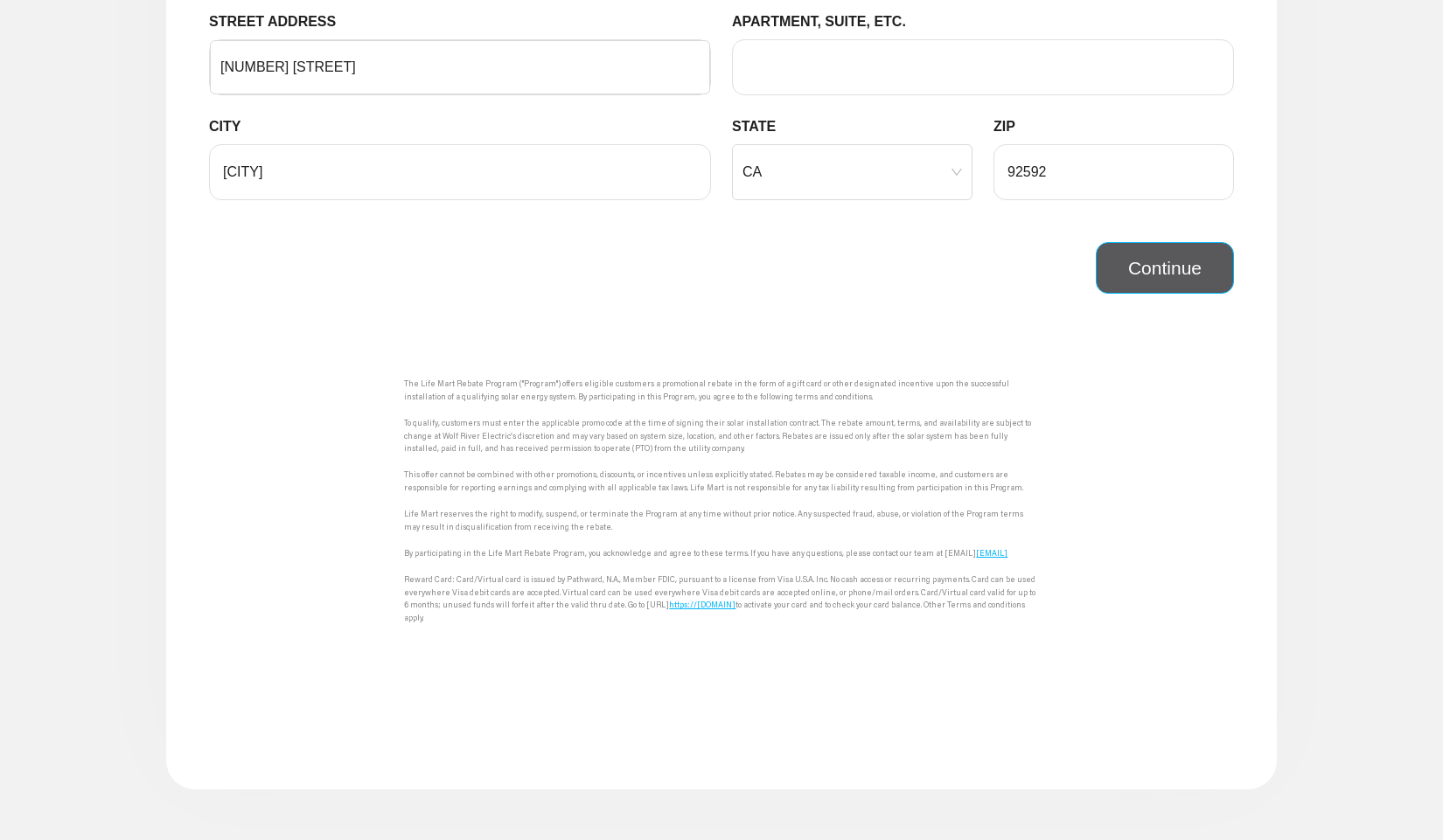 click on "Continue" at bounding box center (1165, 268) 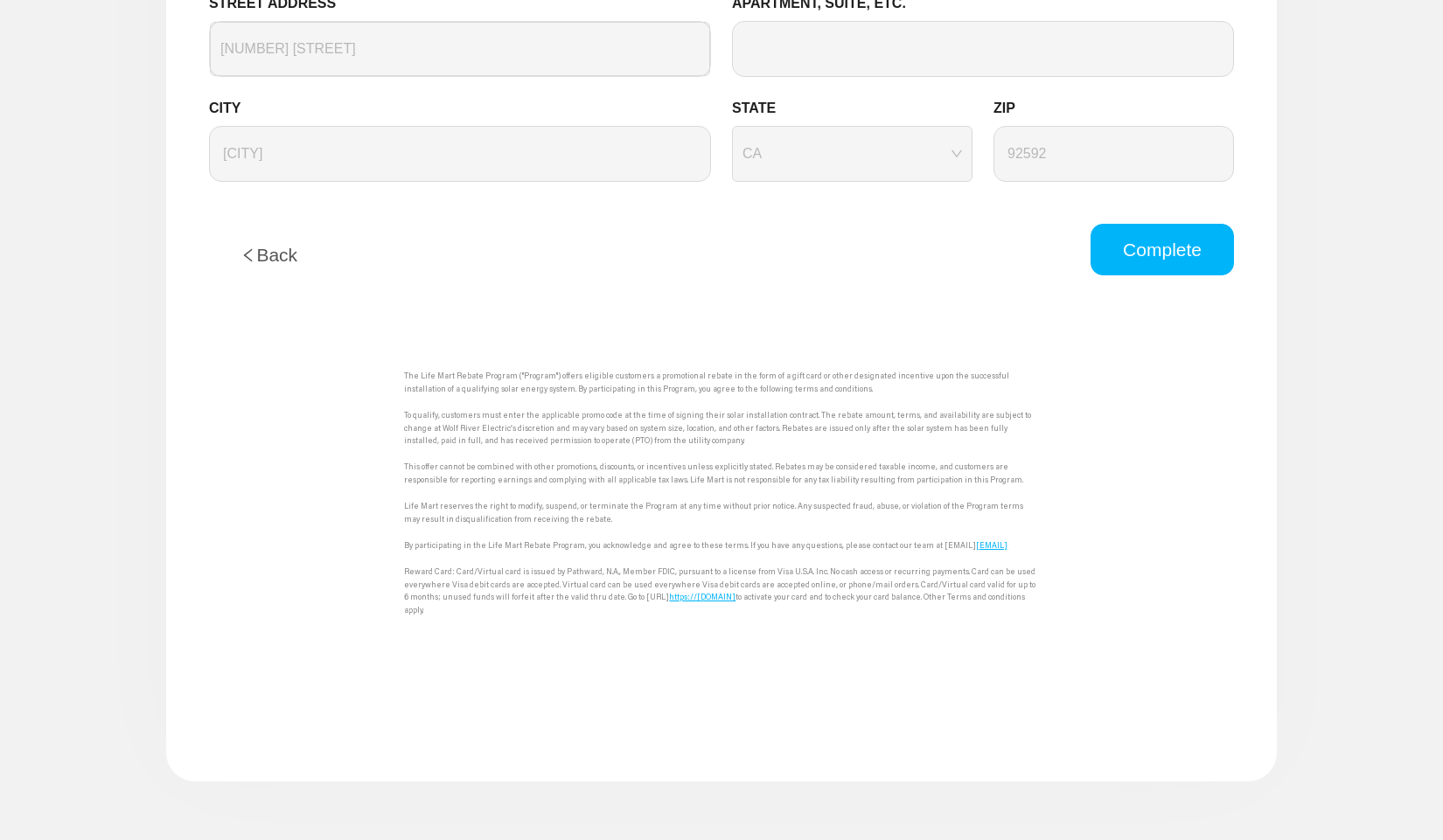 scroll, scrollTop: 1482, scrollLeft: 0, axis: vertical 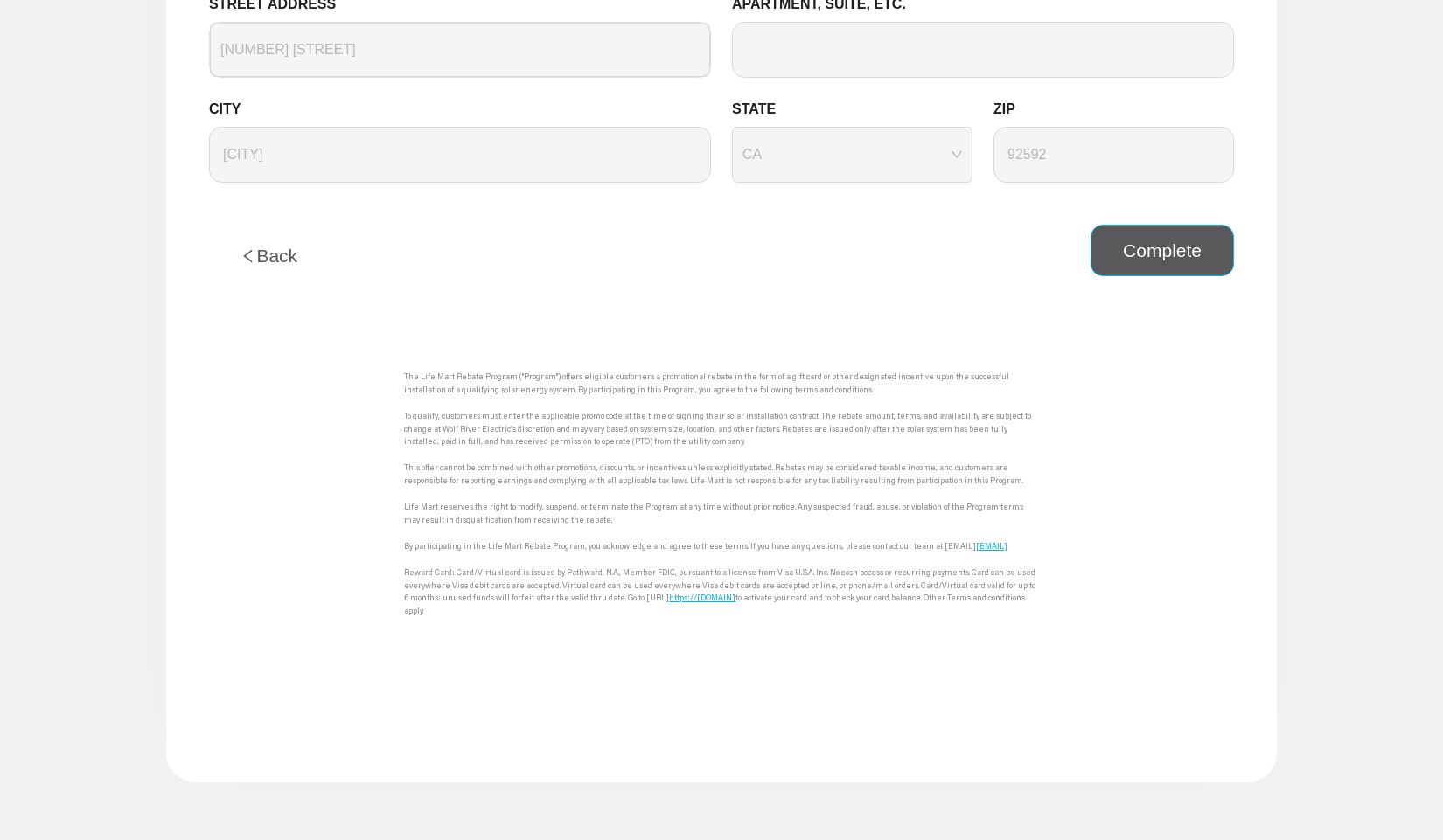 click on "Complete" at bounding box center [1162, 251] 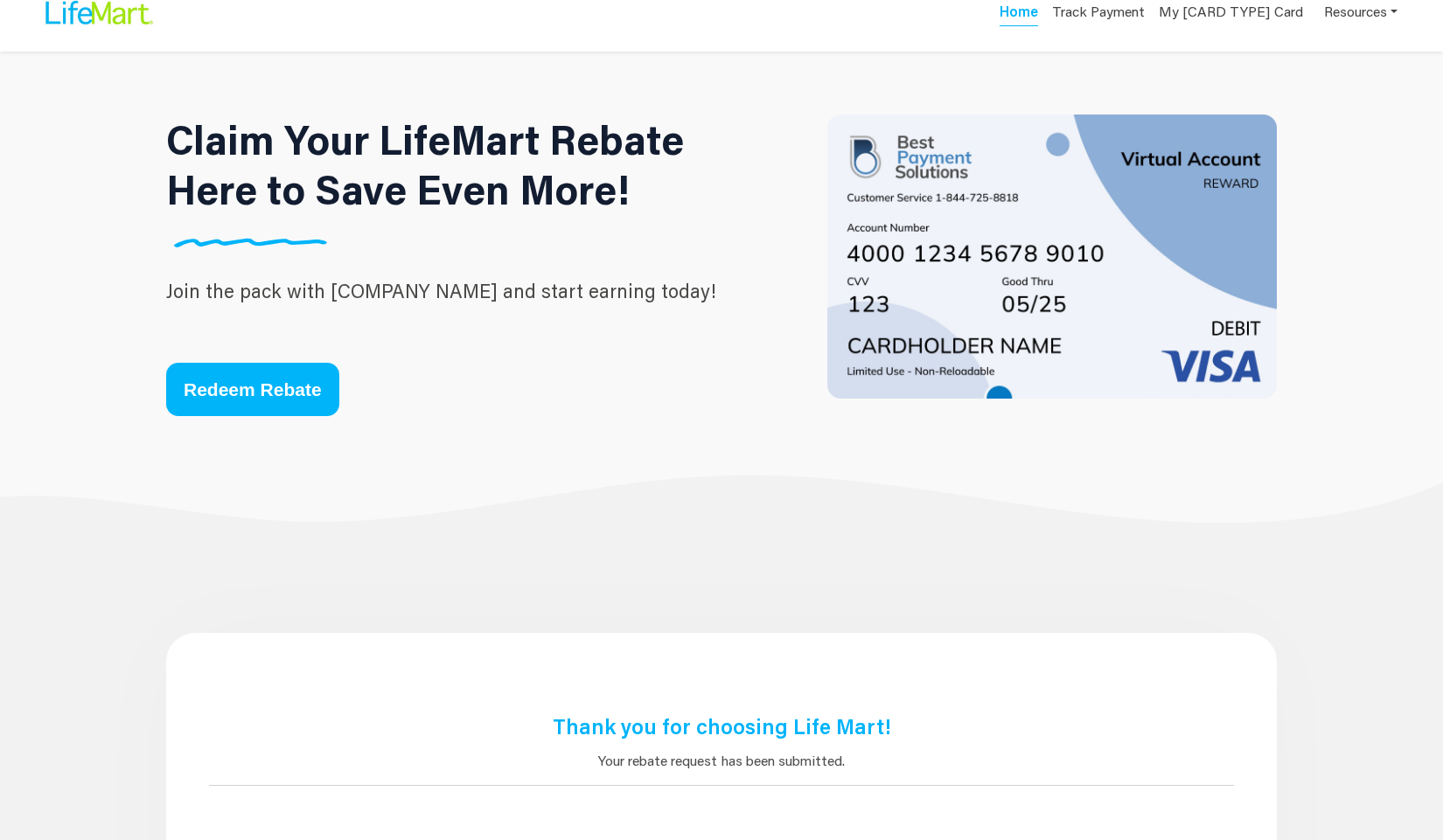 scroll, scrollTop: 0, scrollLeft: 0, axis: both 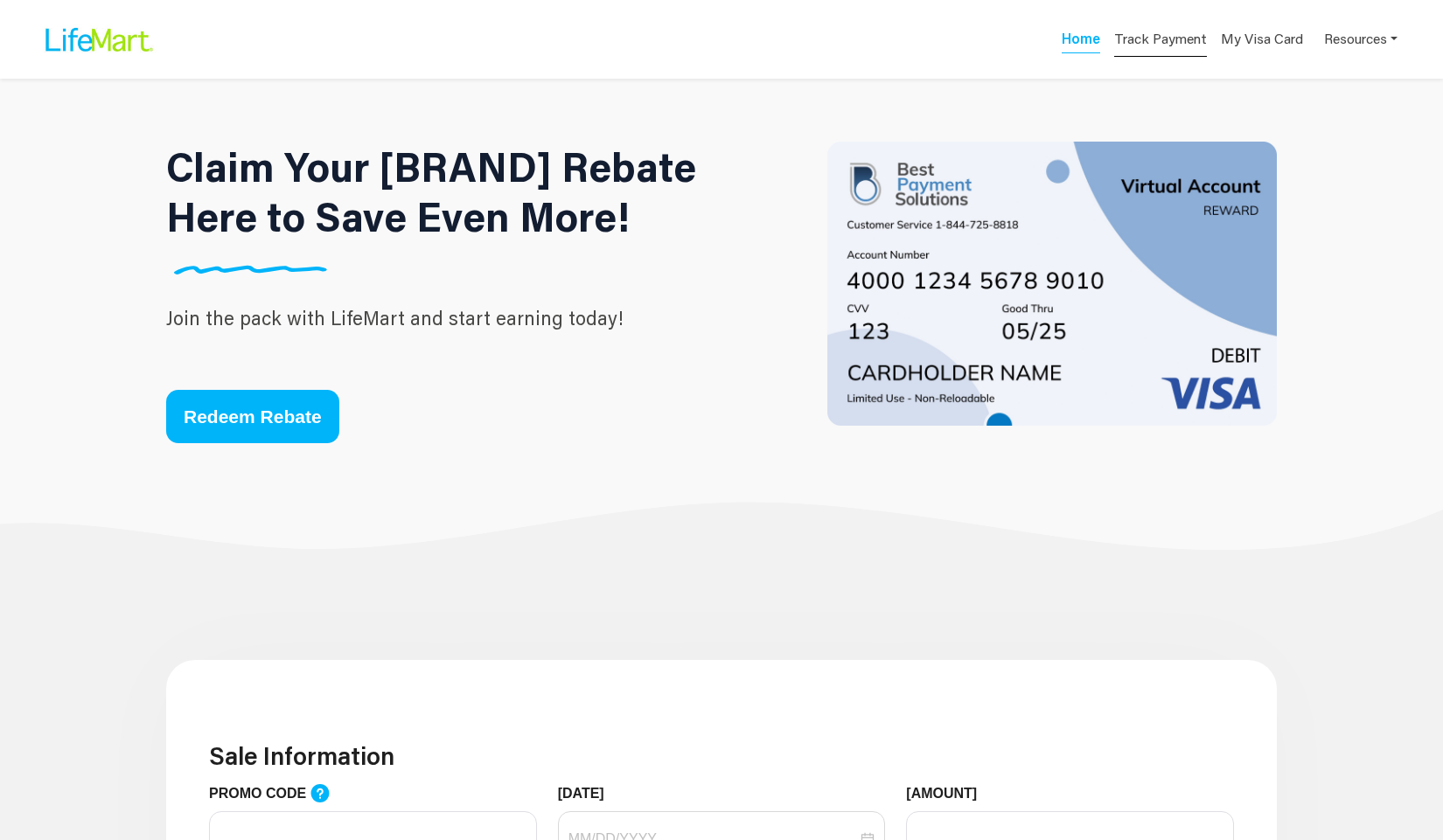 click on "Track Payment" at bounding box center (1161, 38) 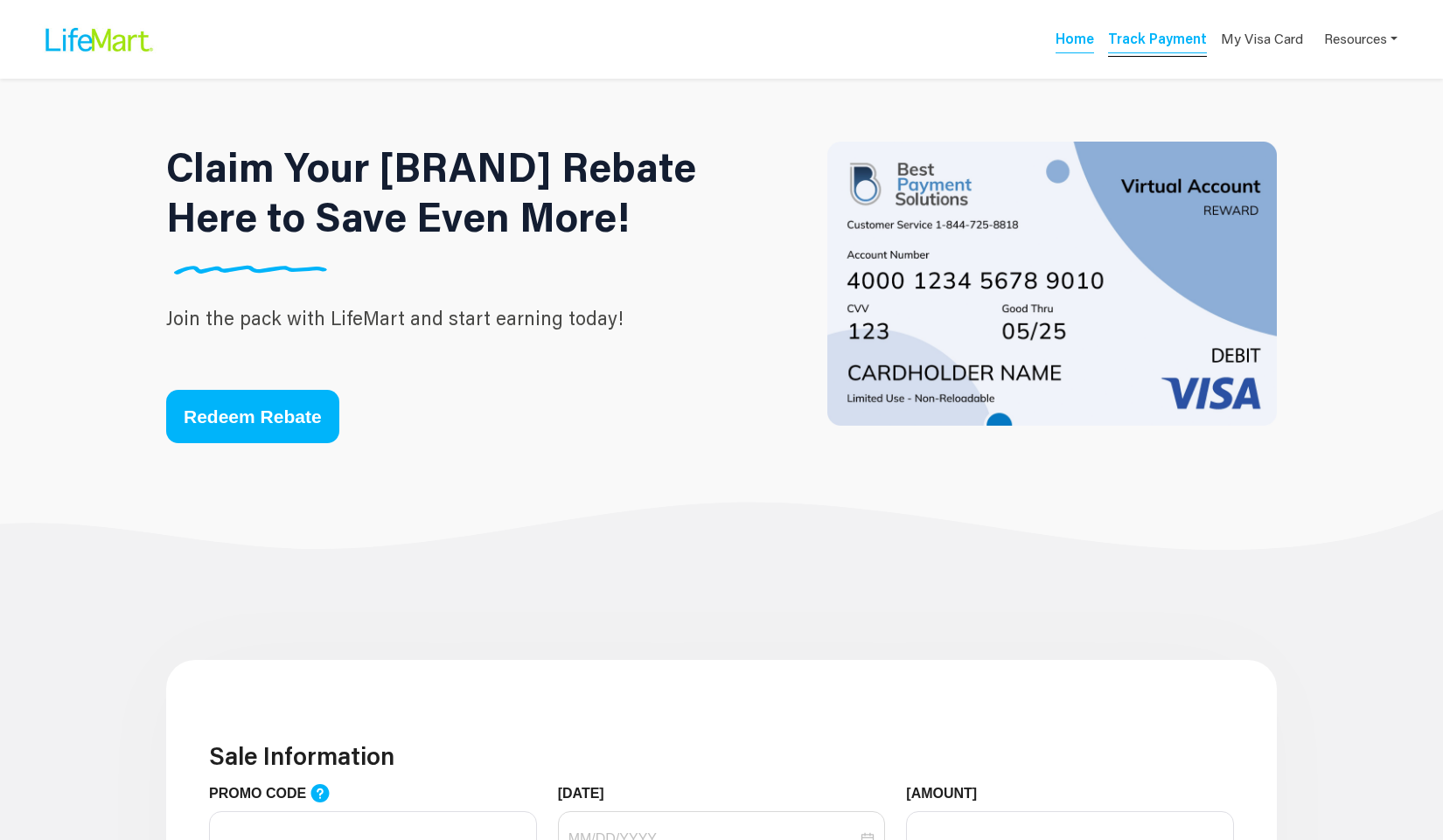 click on "Track Payment" at bounding box center [1157, 41] 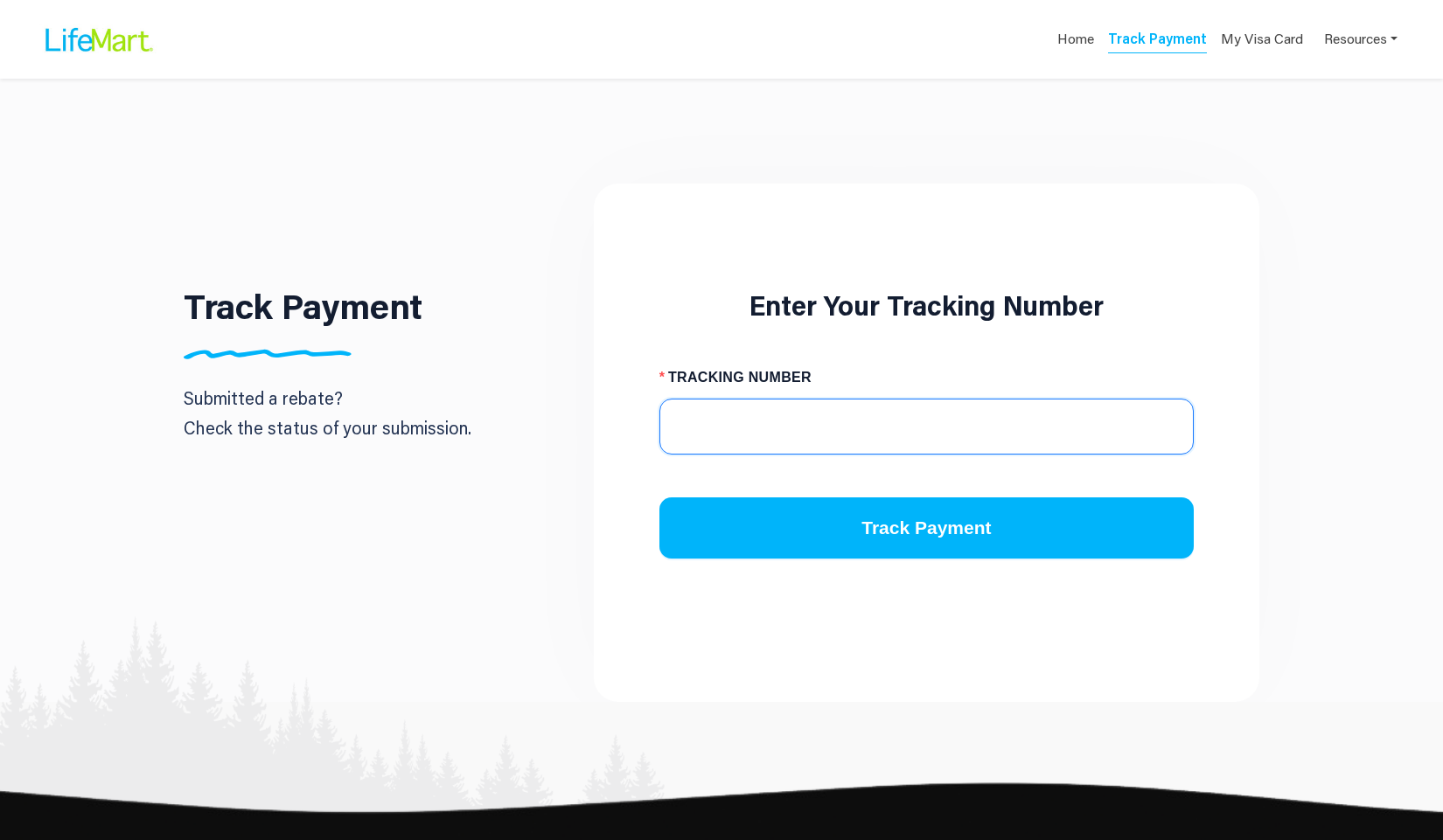 click on "TRACKING NUMBER" at bounding box center [926, 427] 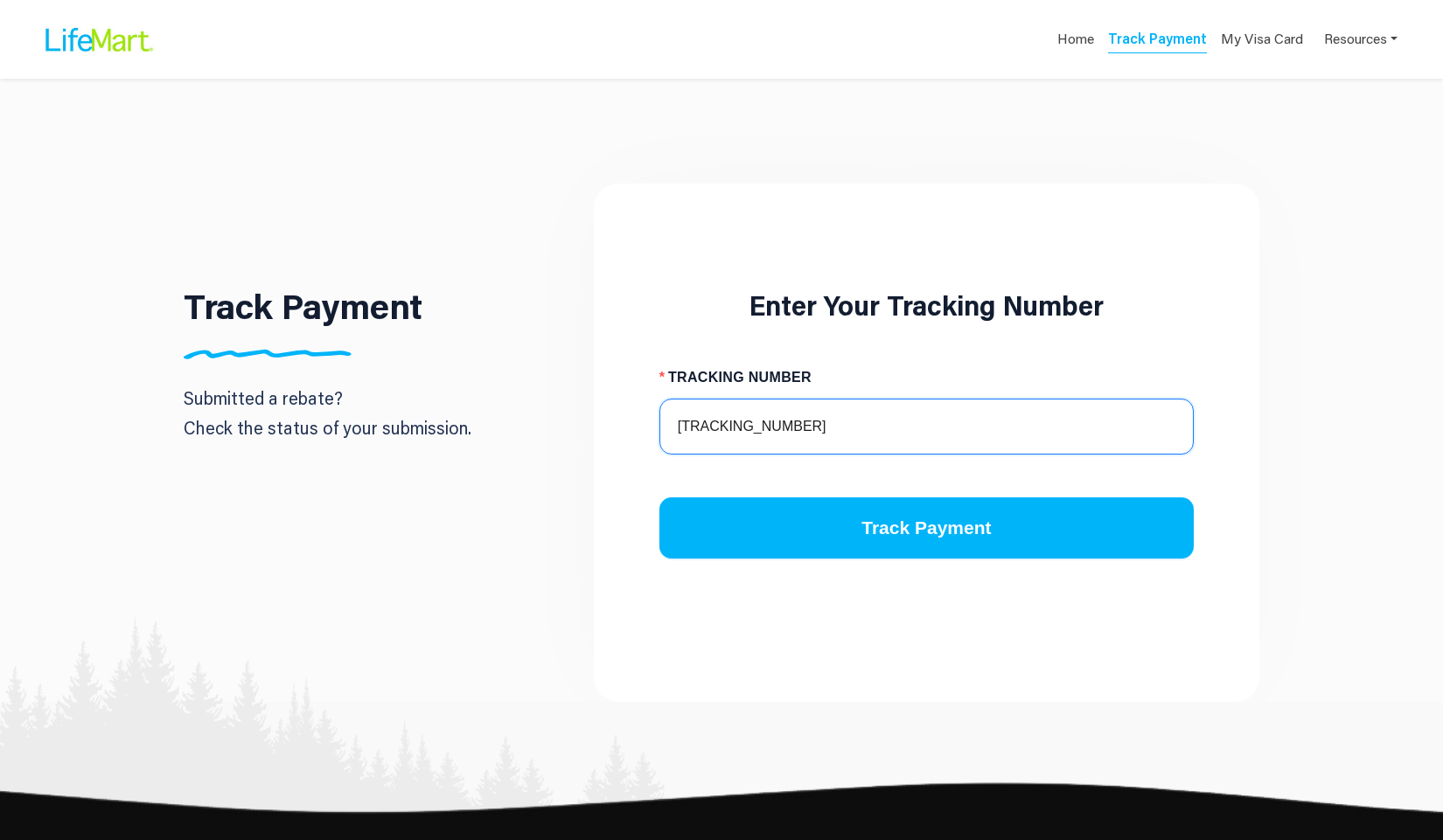 type on "9266605909" 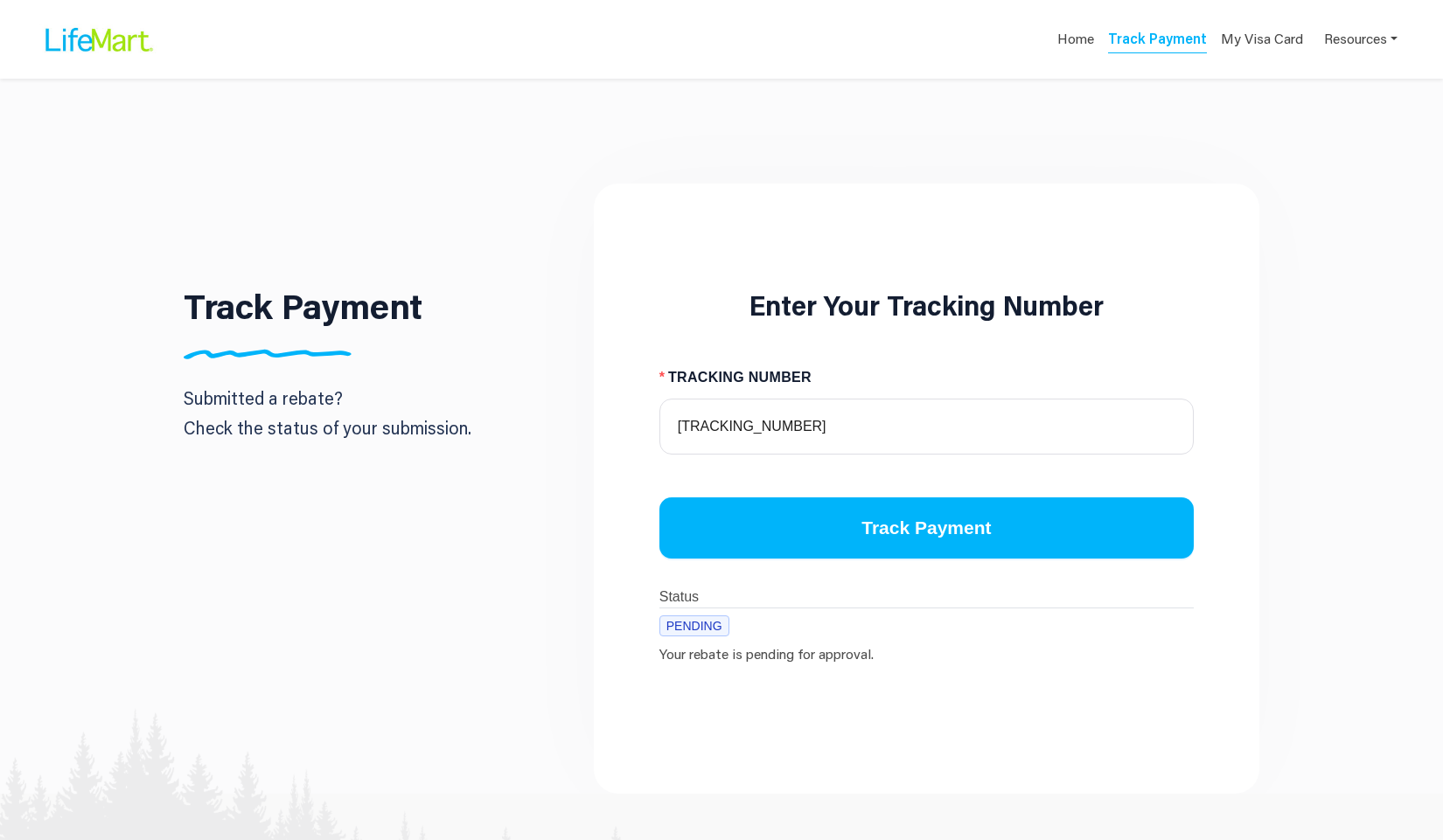 drag, startPoint x: 640, startPoint y: 206, endPoint x: 836, endPoint y: 108, distance: 219.13466 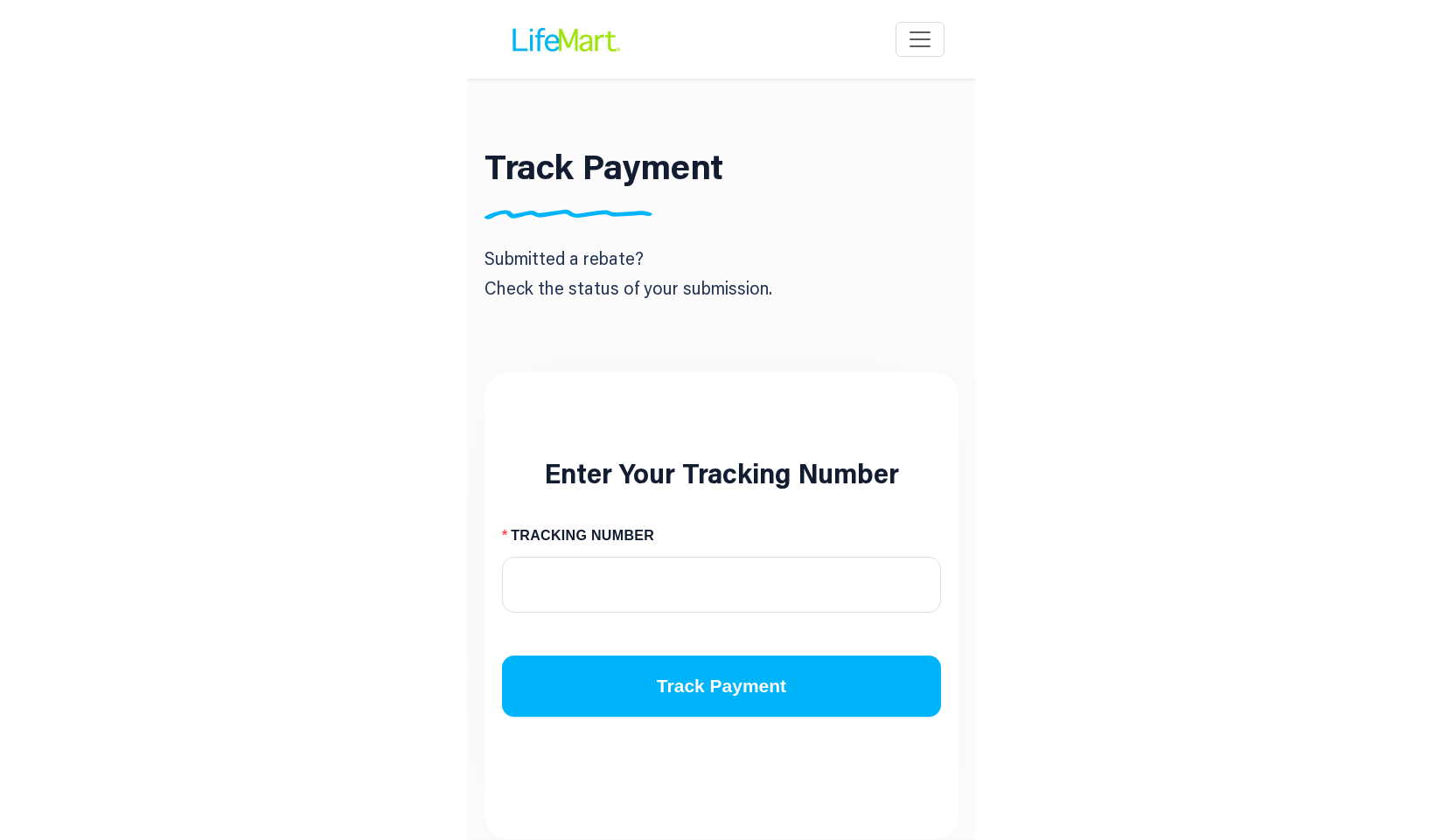 scroll, scrollTop: 0, scrollLeft: 0, axis: both 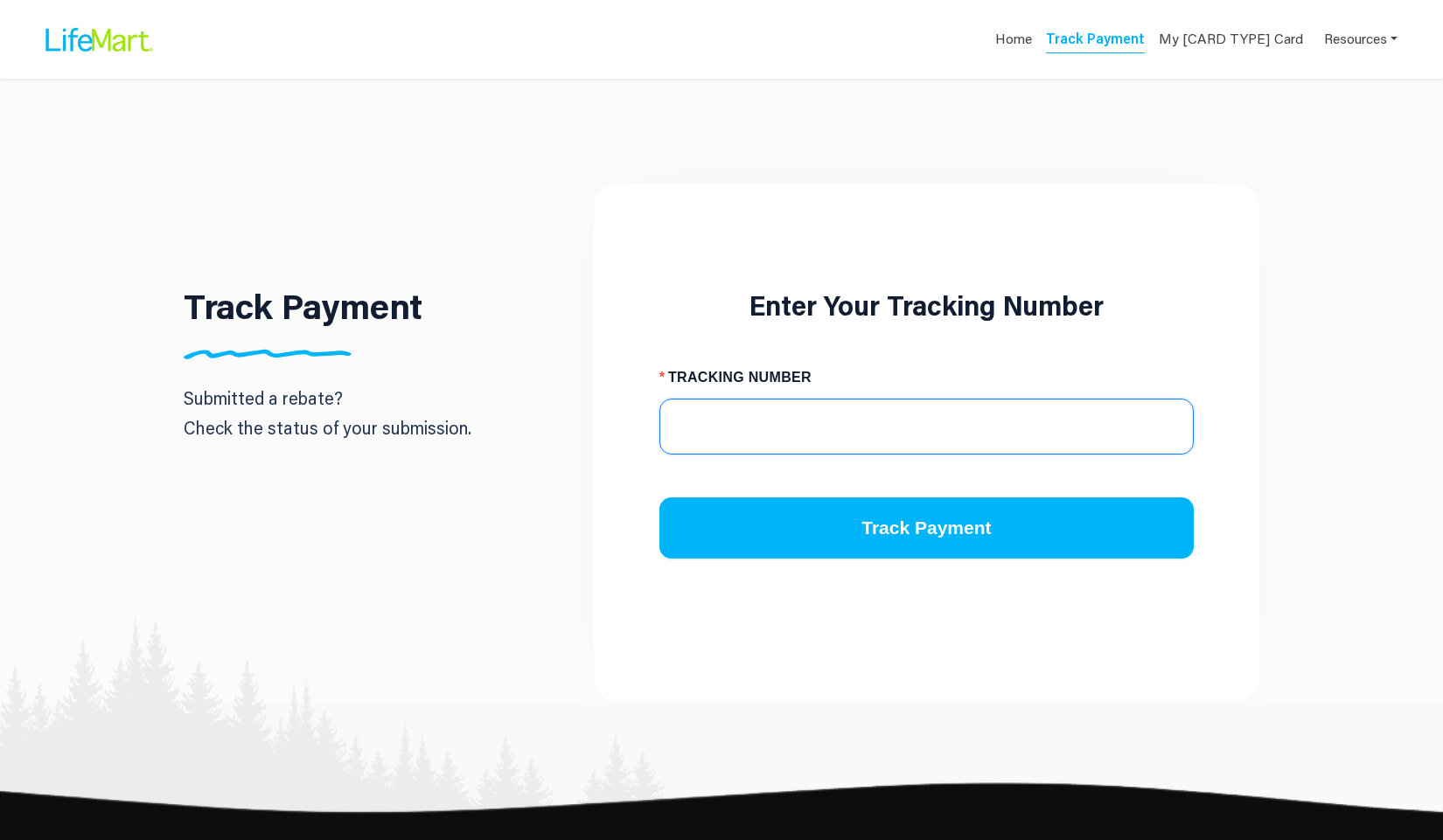 click on "TRACKING NUMBER" at bounding box center (926, 427) 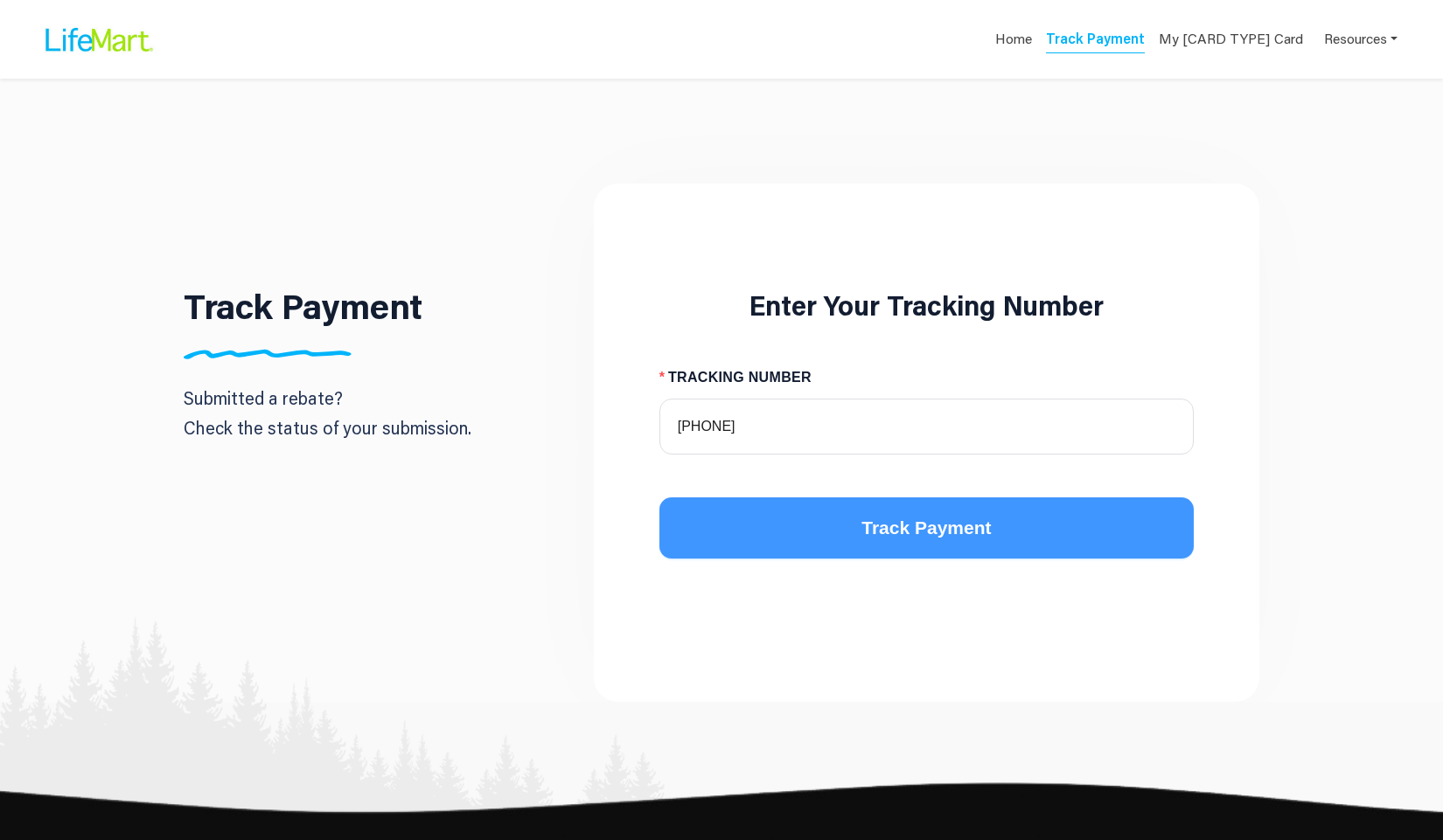 click on "Track Payment" at bounding box center [926, 528] 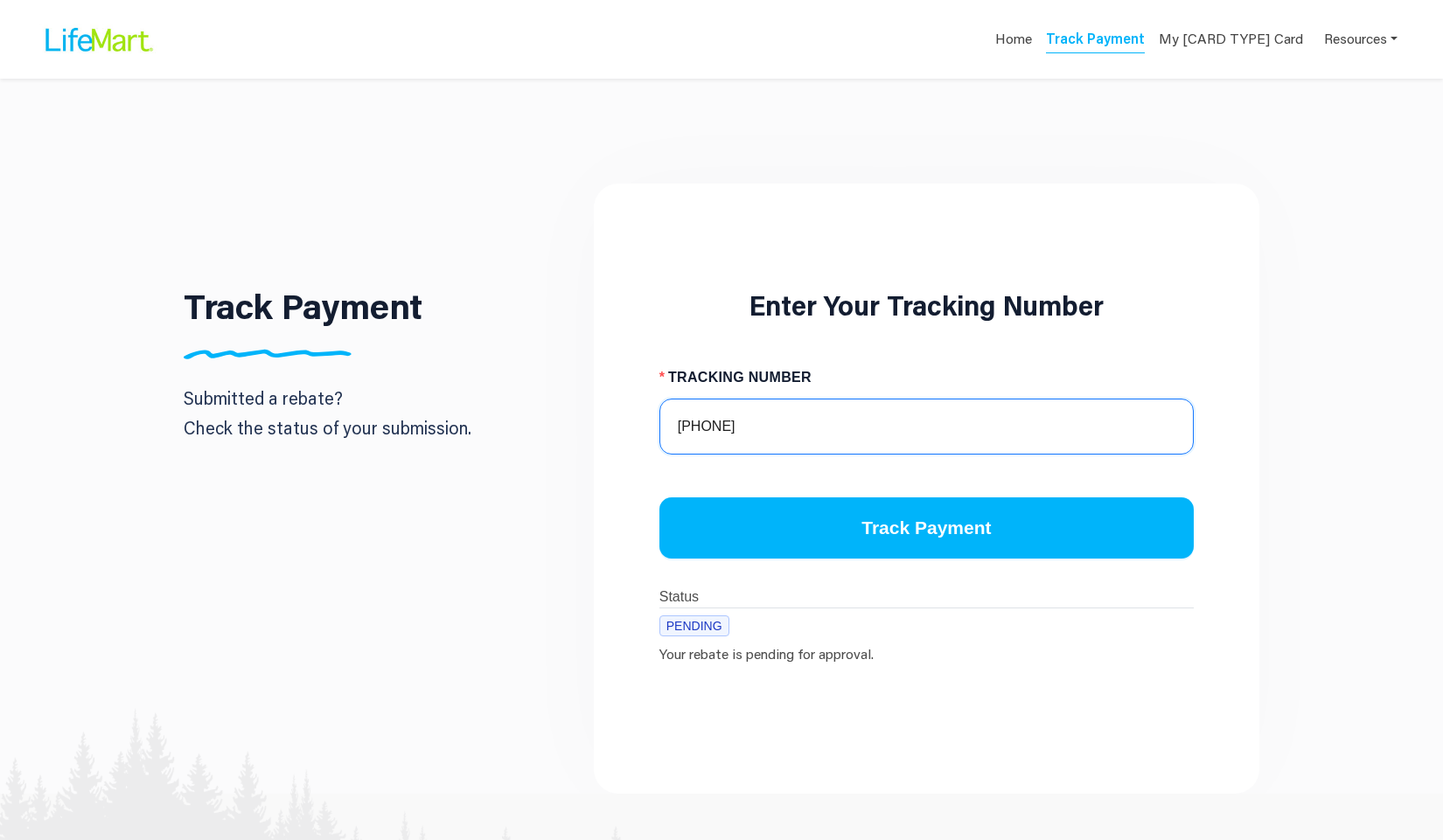 click on "9266605909" at bounding box center (926, 427) 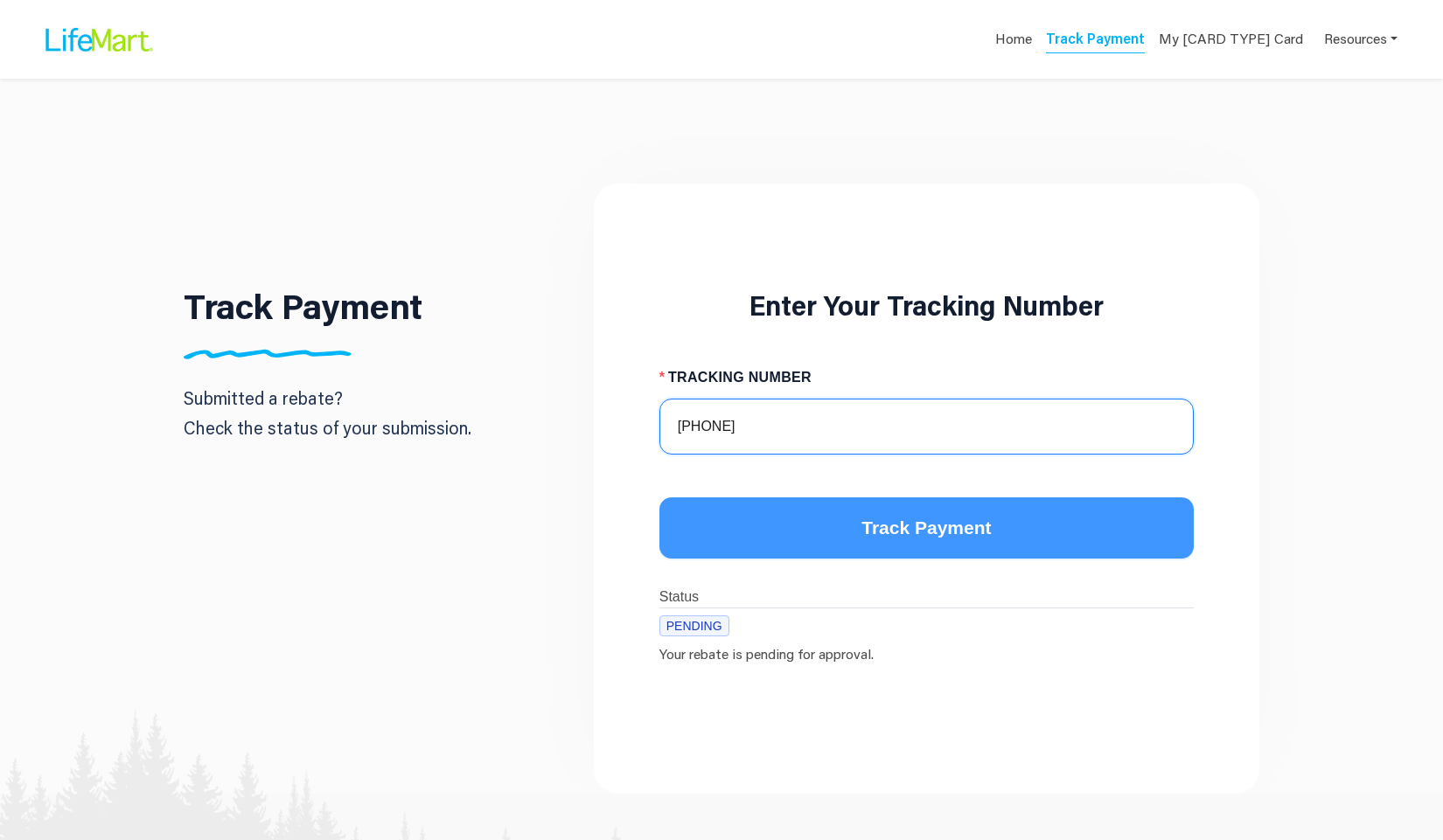 type on "7258455538" 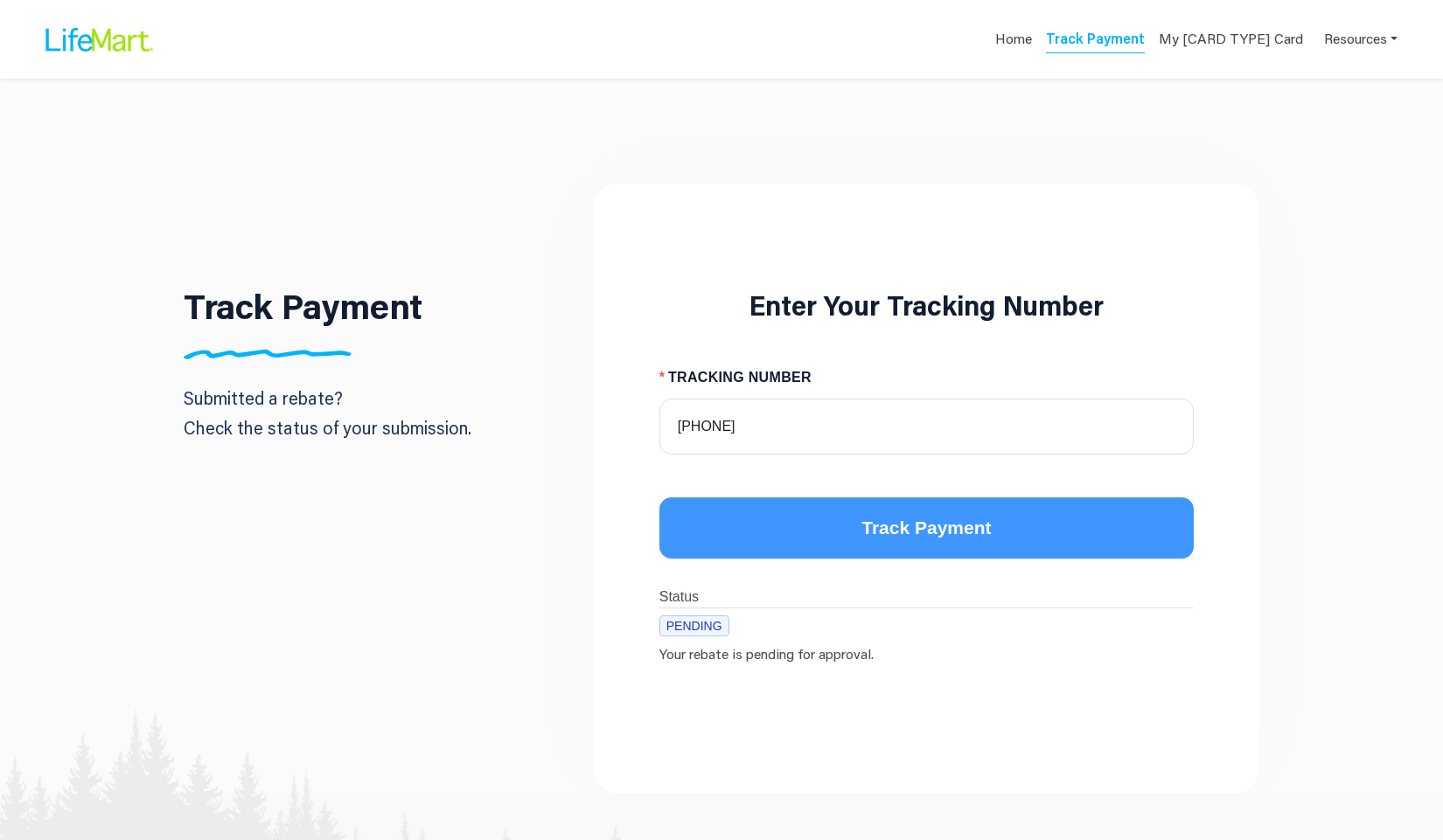 click on "Track Payment" at bounding box center [926, 528] 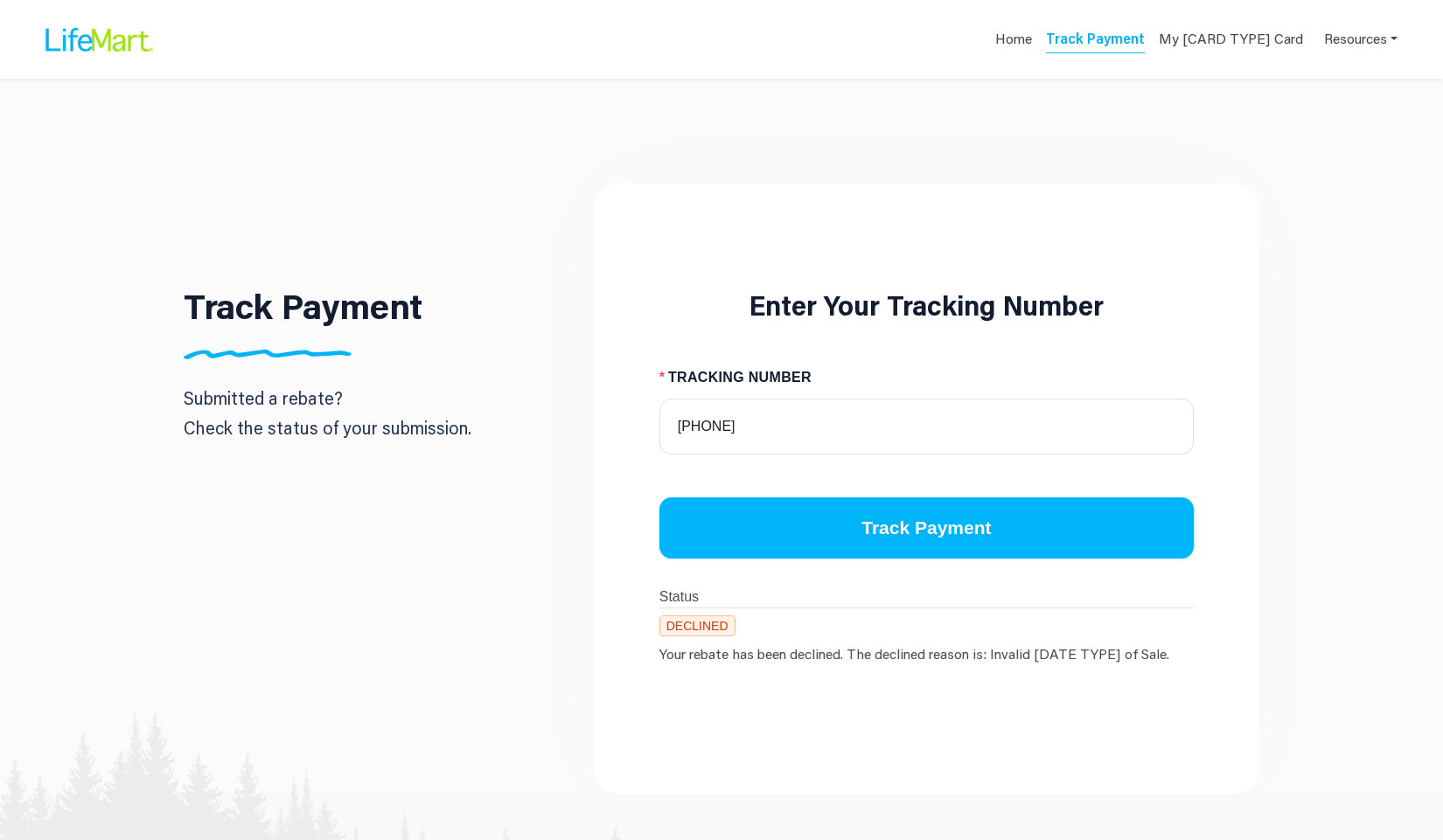 type 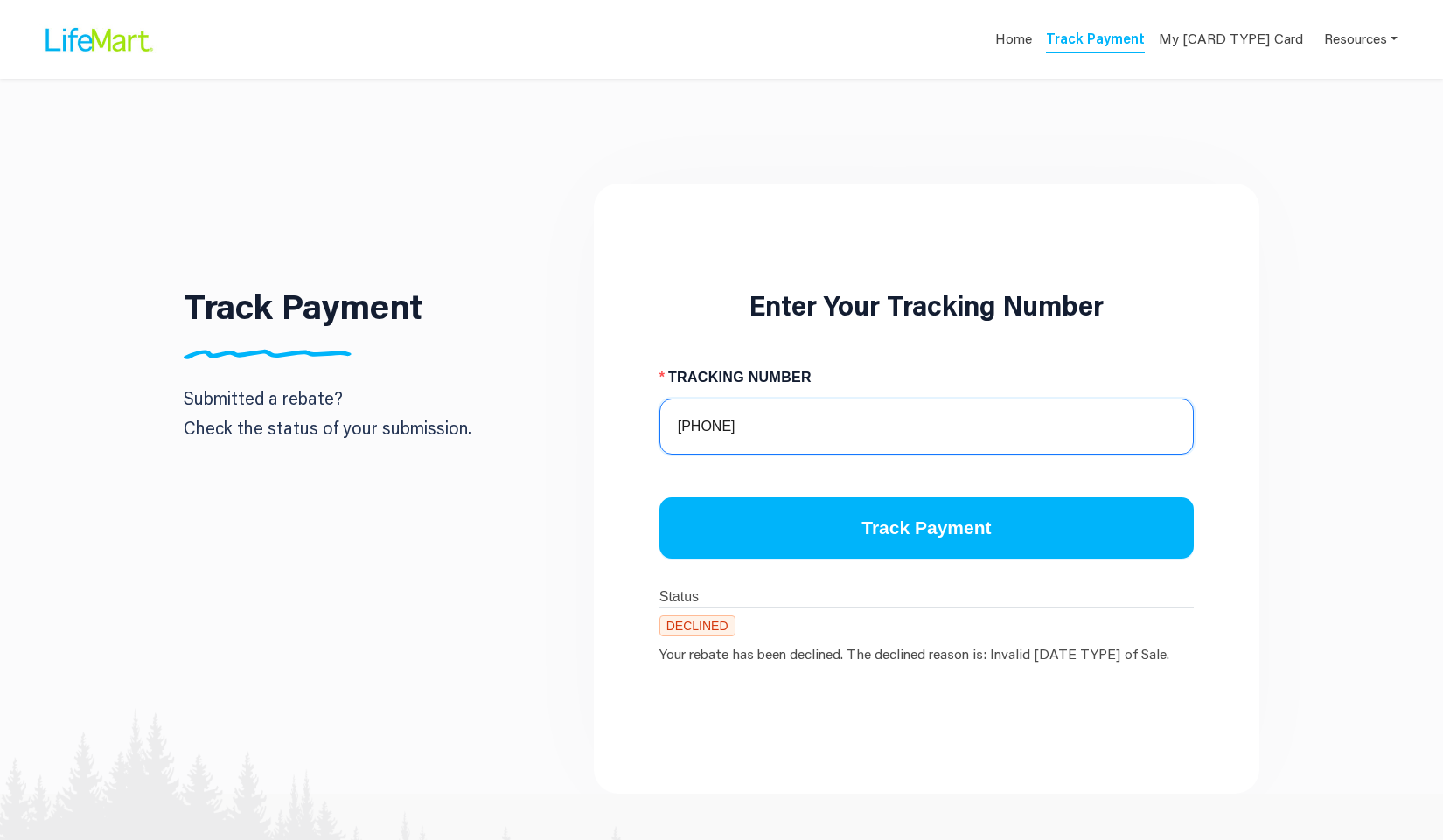 click on "7258455538" at bounding box center [926, 427] 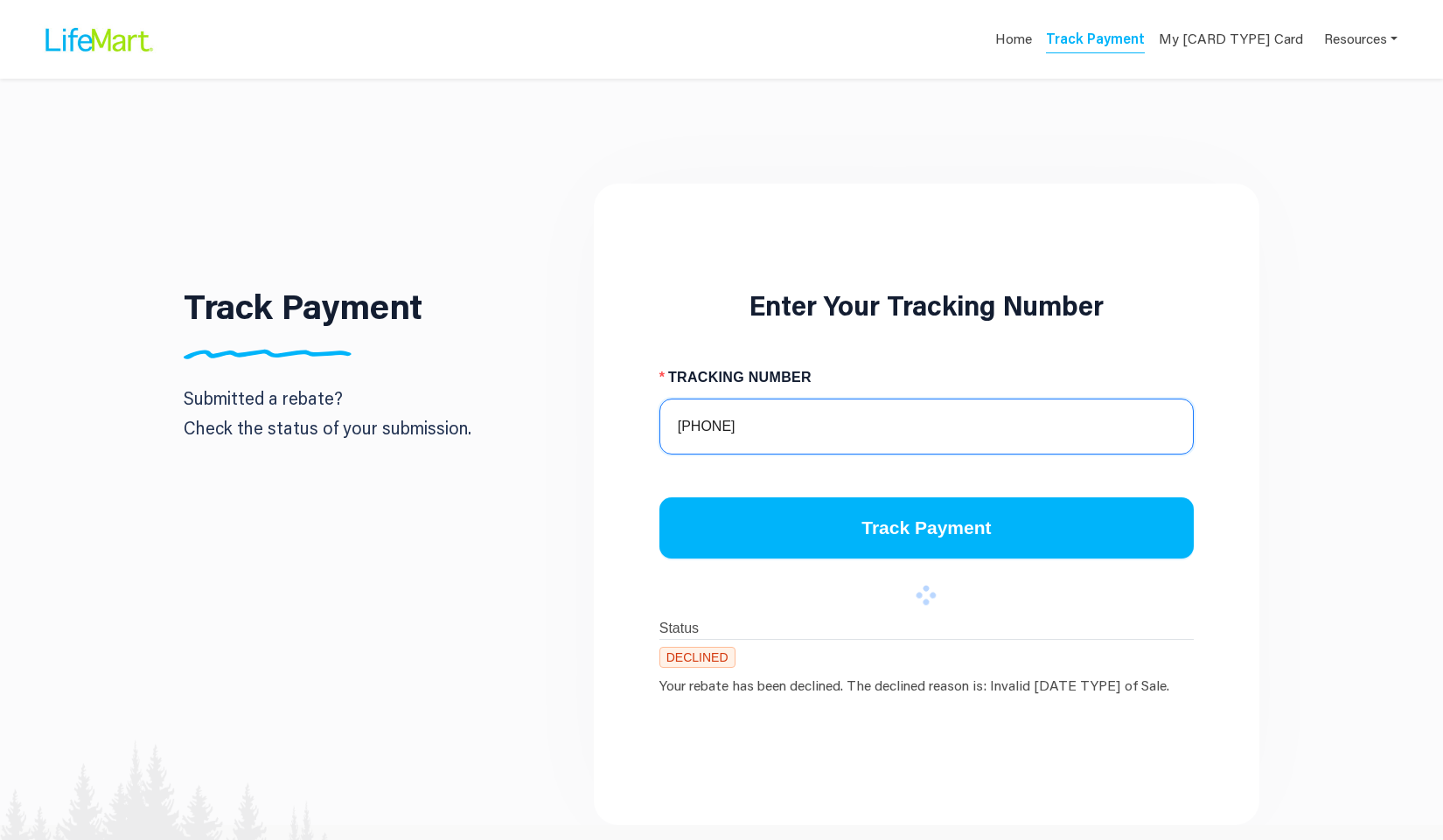 click on "9266605909" at bounding box center [926, 427] 